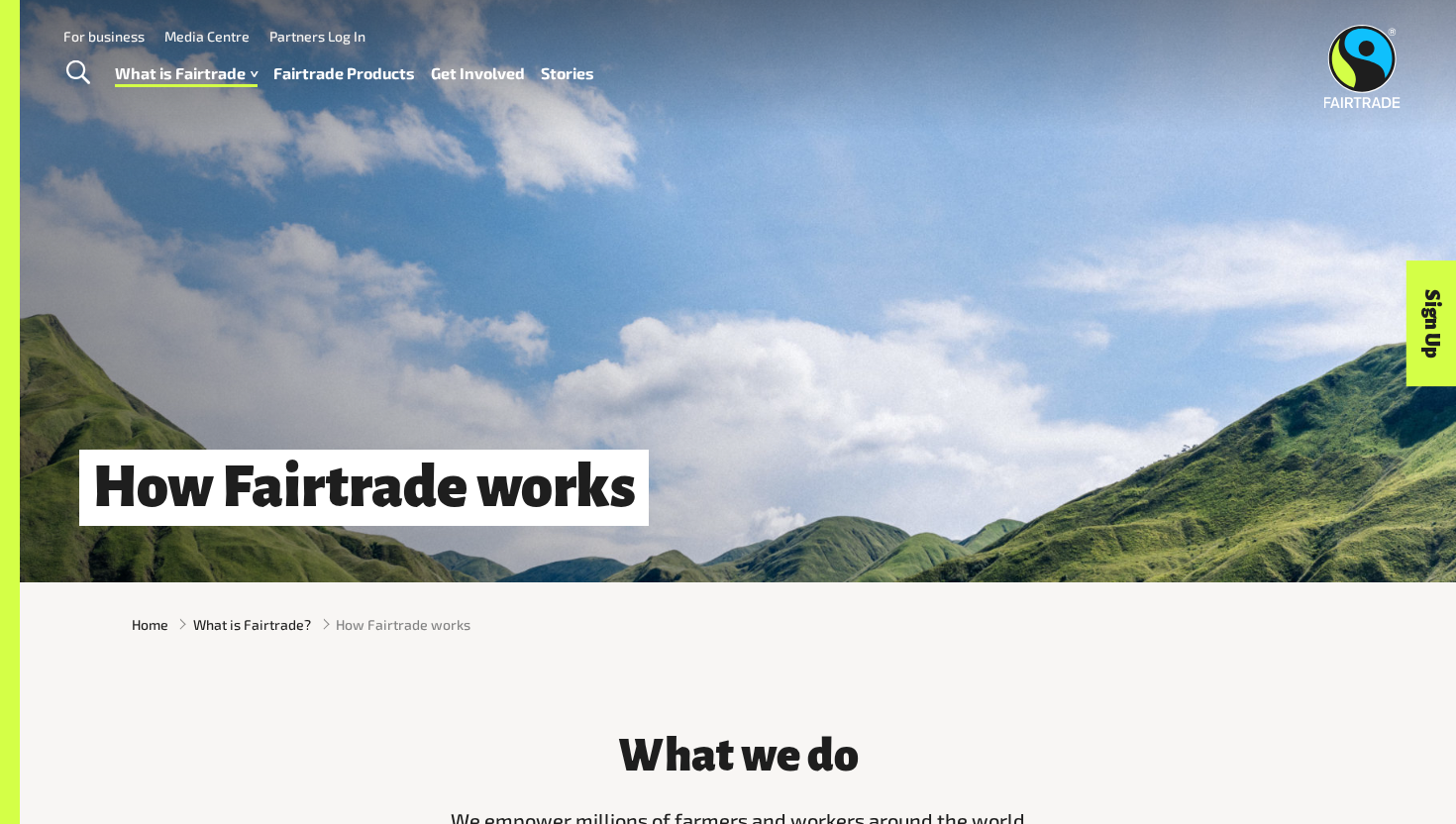 scroll, scrollTop: 0, scrollLeft: 0, axis: both 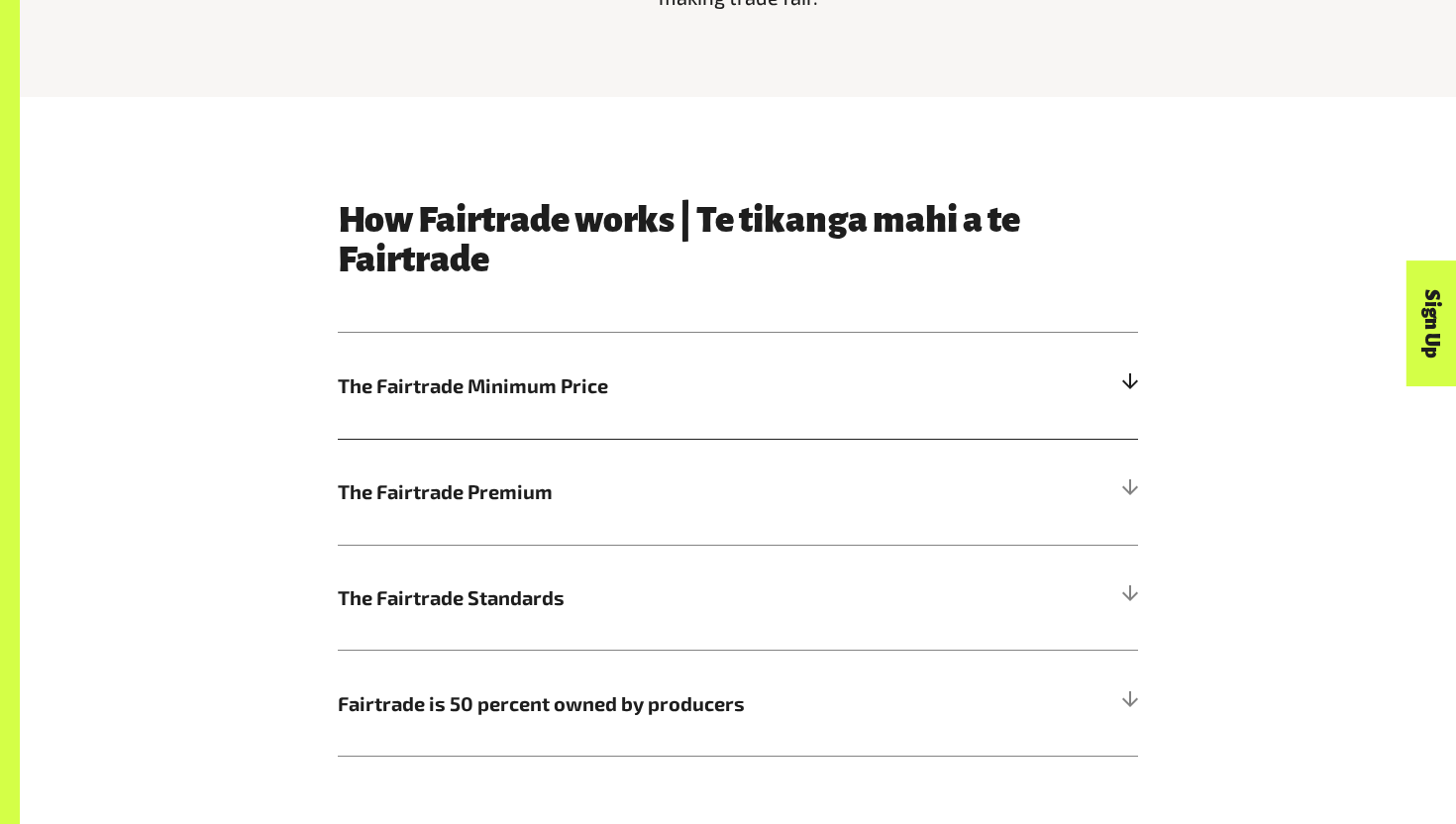 click on "The Fairtrade Minimum Price" at bounding box center [738, 385] 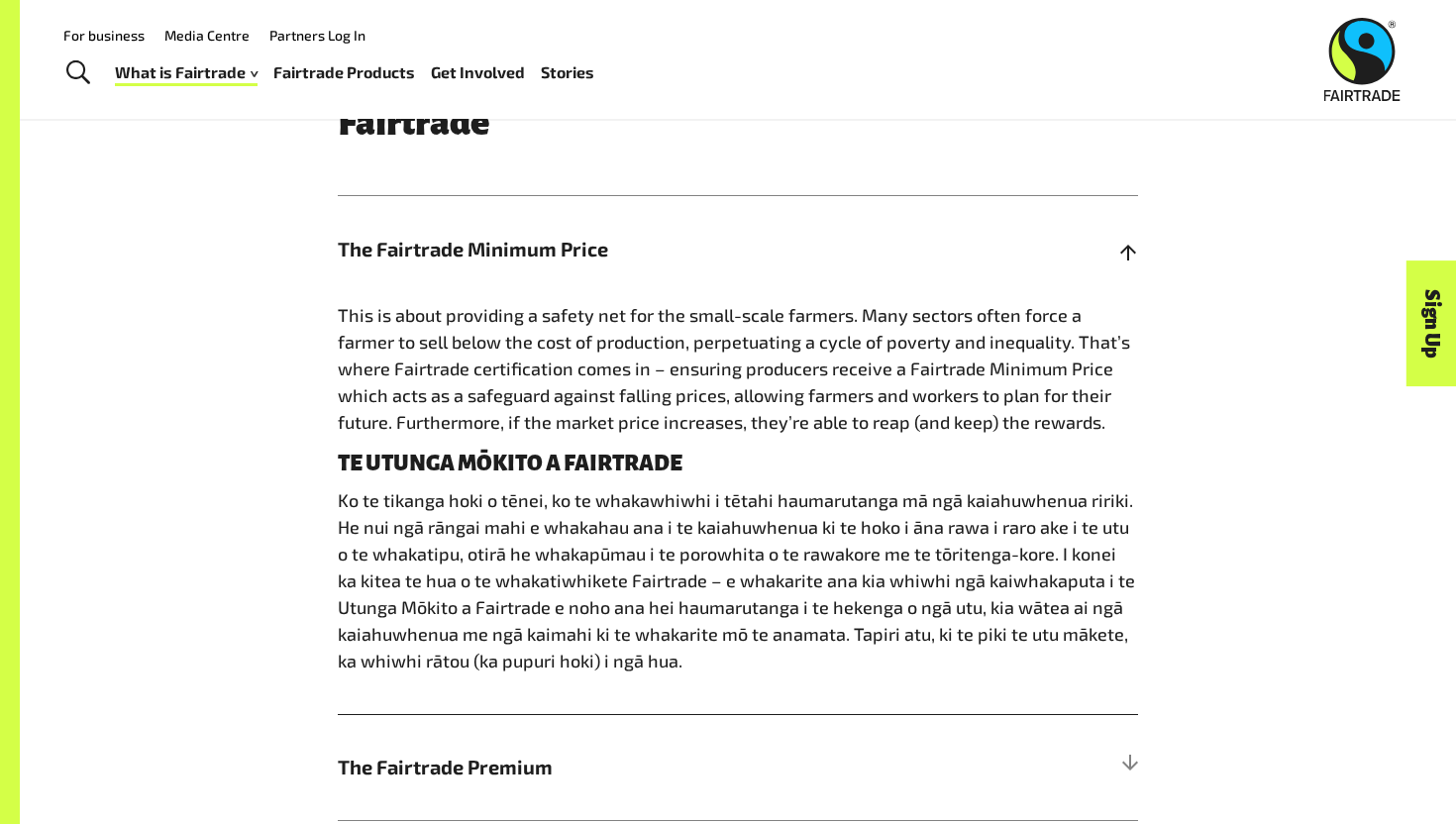 scroll, scrollTop: 1056, scrollLeft: 0, axis: vertical 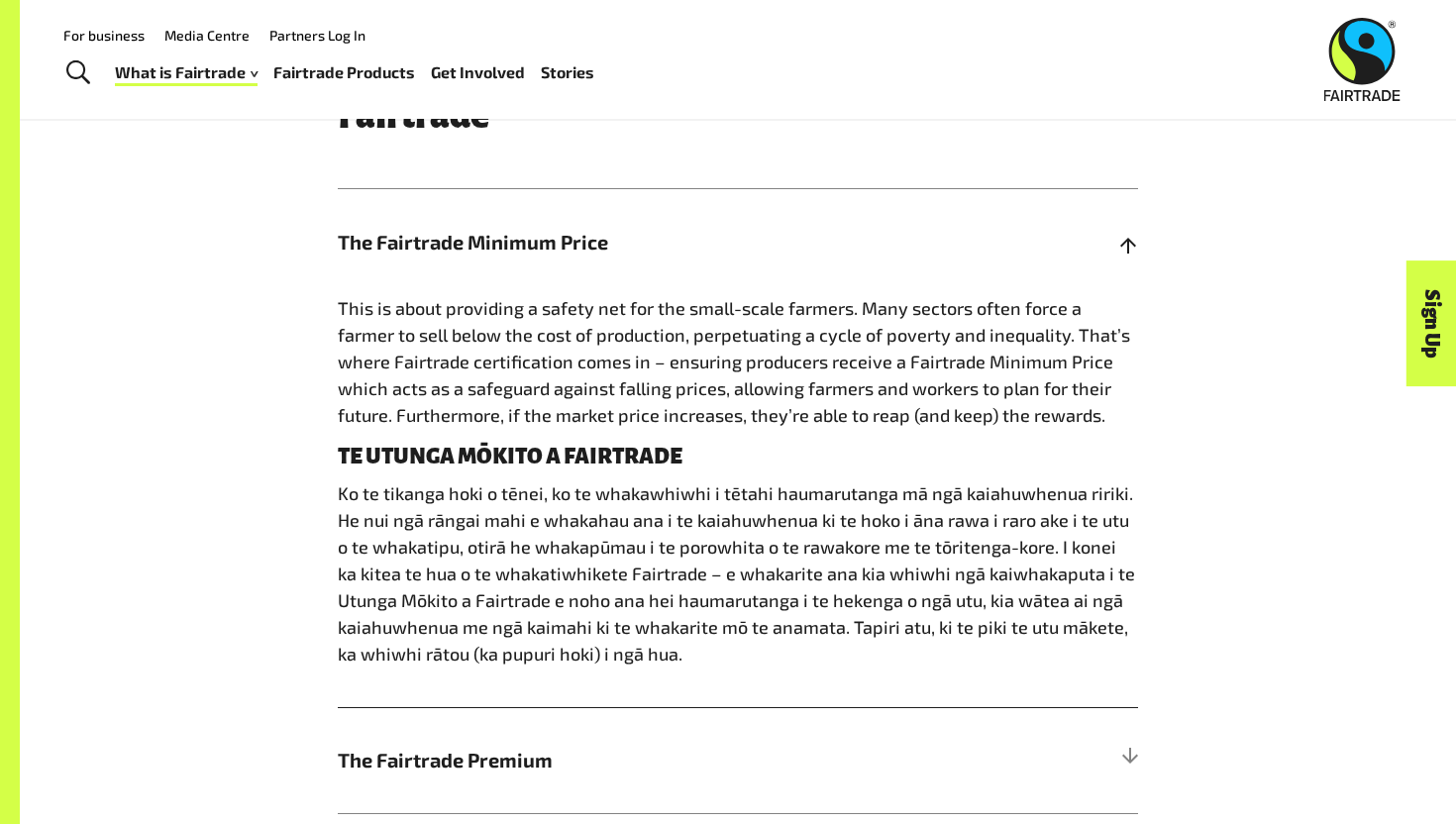 click on "The Fairtrade Minimum Price" at bounding box center (738, 242) 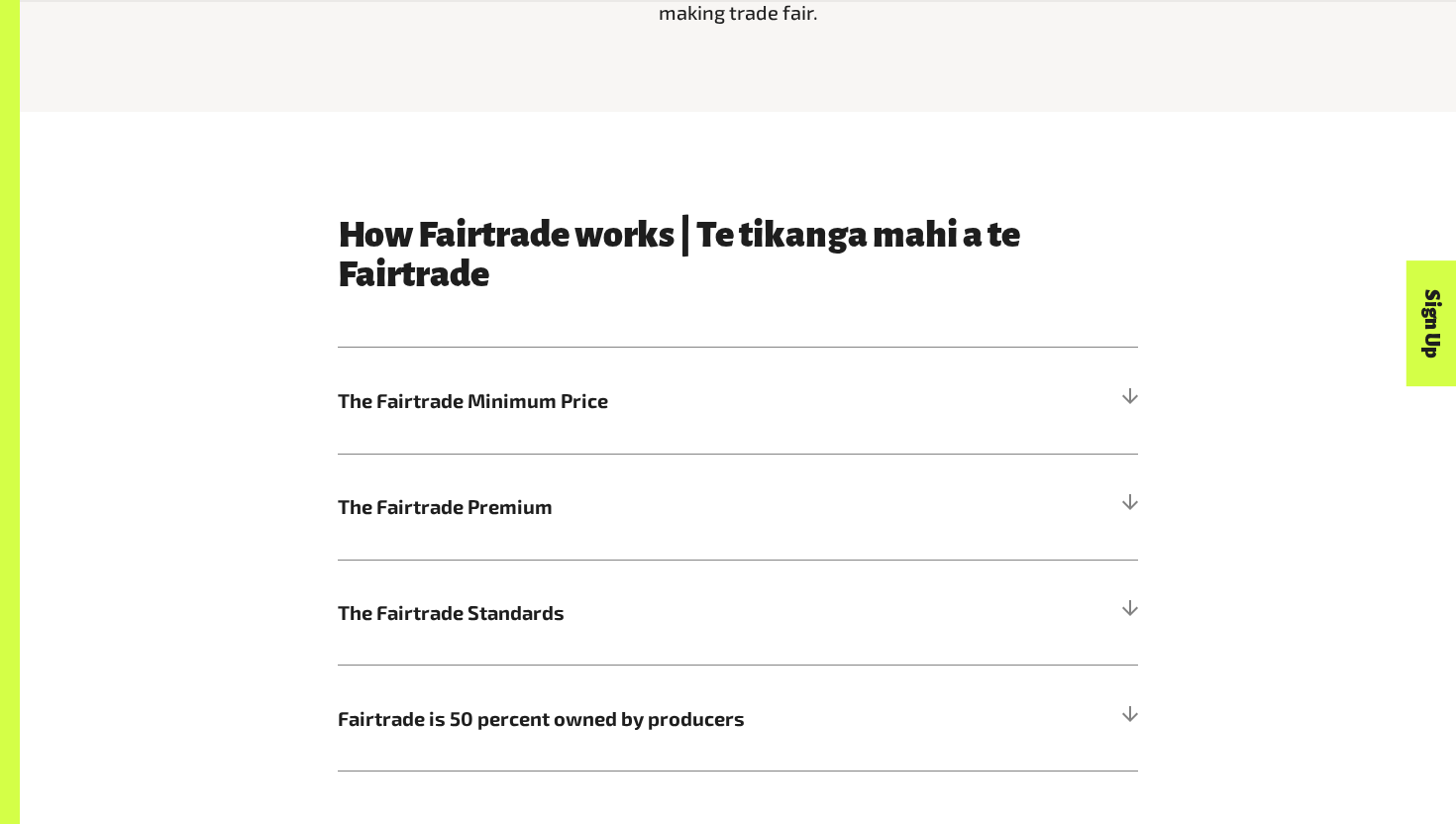 scroll, scrollTop: 937, scrollLeft: 0, axis: vertical 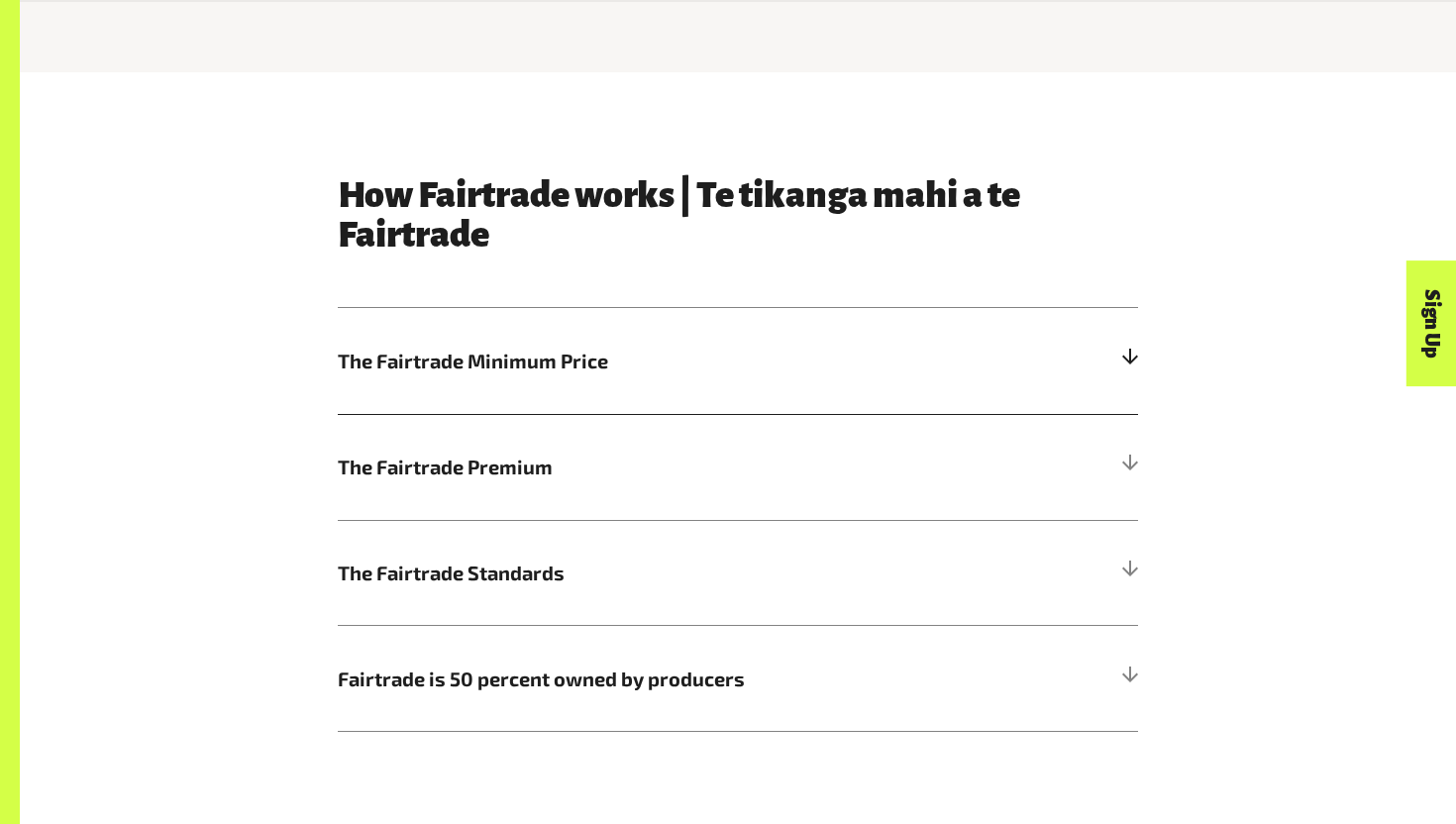 click on "The Fairtrade Minimum Price" at bounding box center (738, 360) 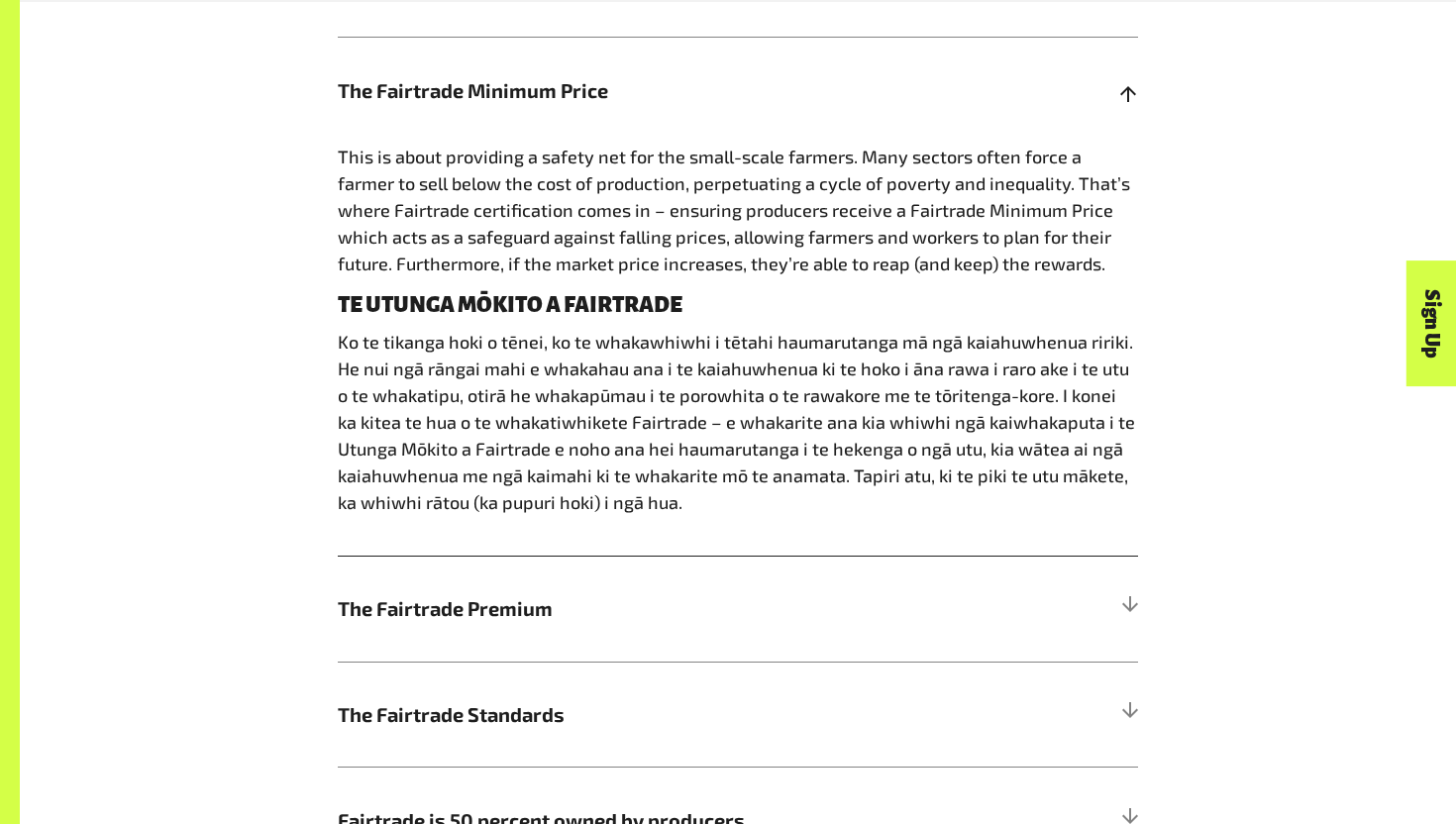 scroll, scrollTop: 1205, scrollLeft: 0, axis: vertical 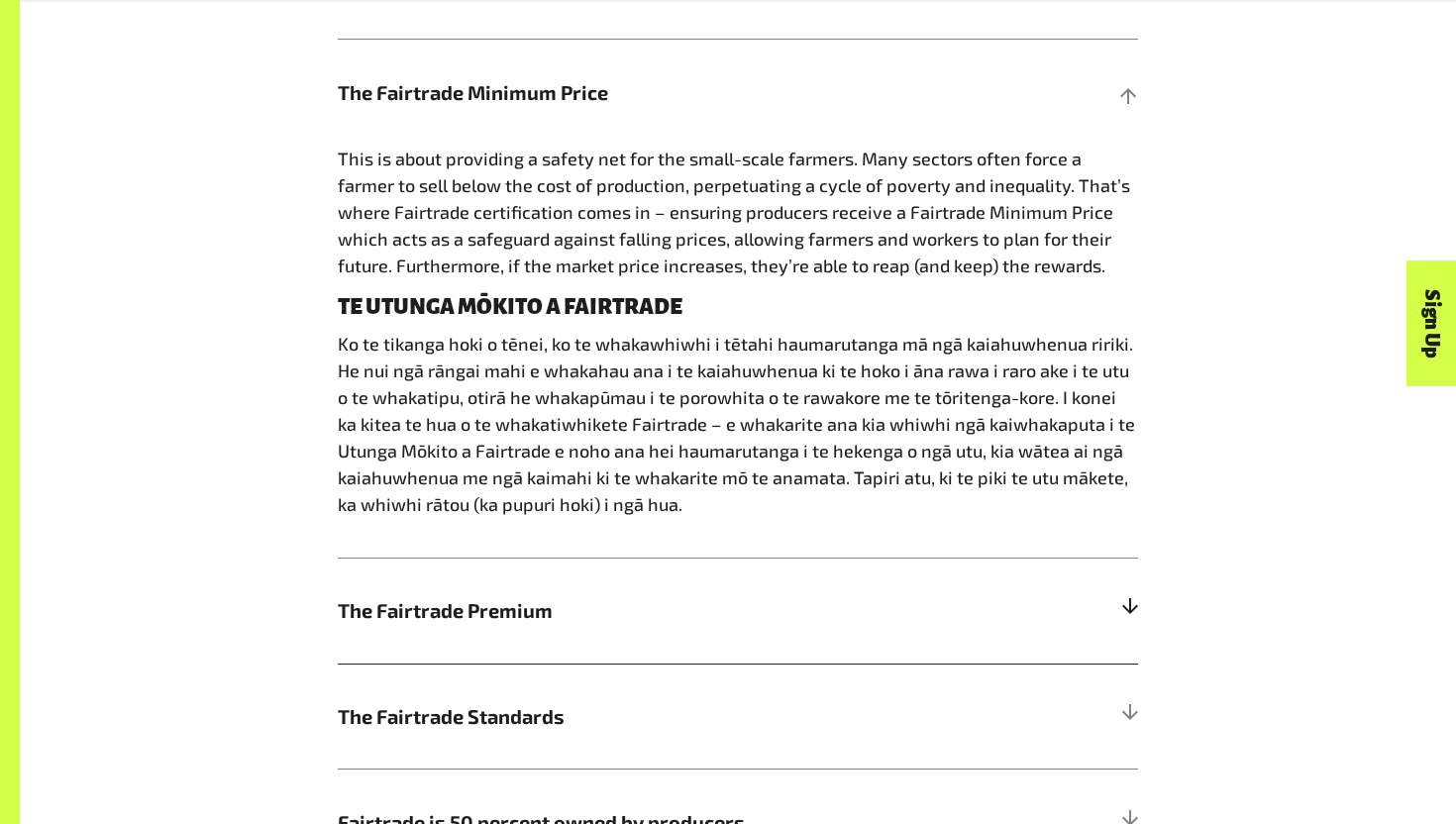 click on "The Fairtrade Premium" at bounding box center [638, 610] 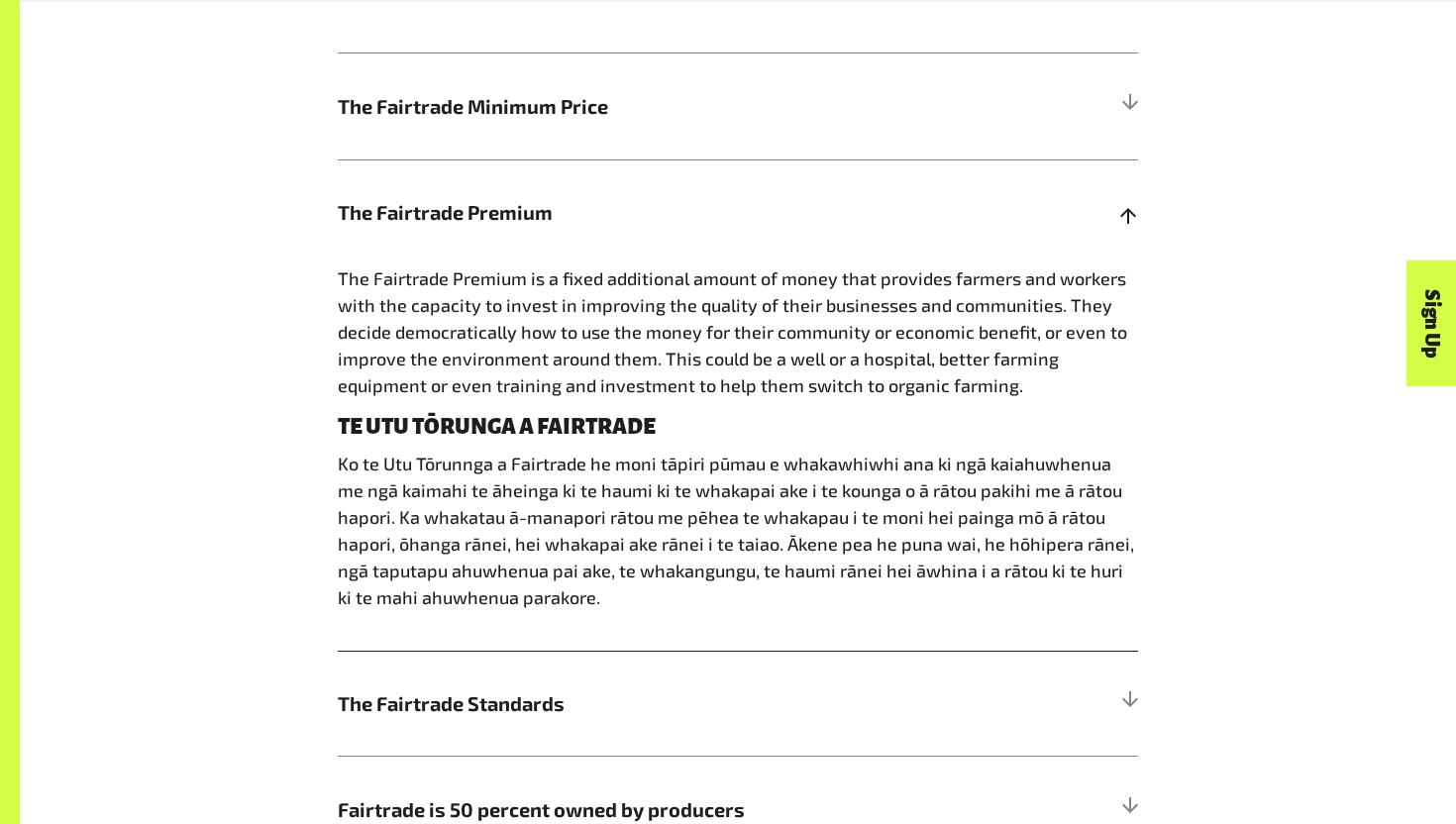 scroll, scrollTop: 1192, scrollLeft: 0, axis: vertical 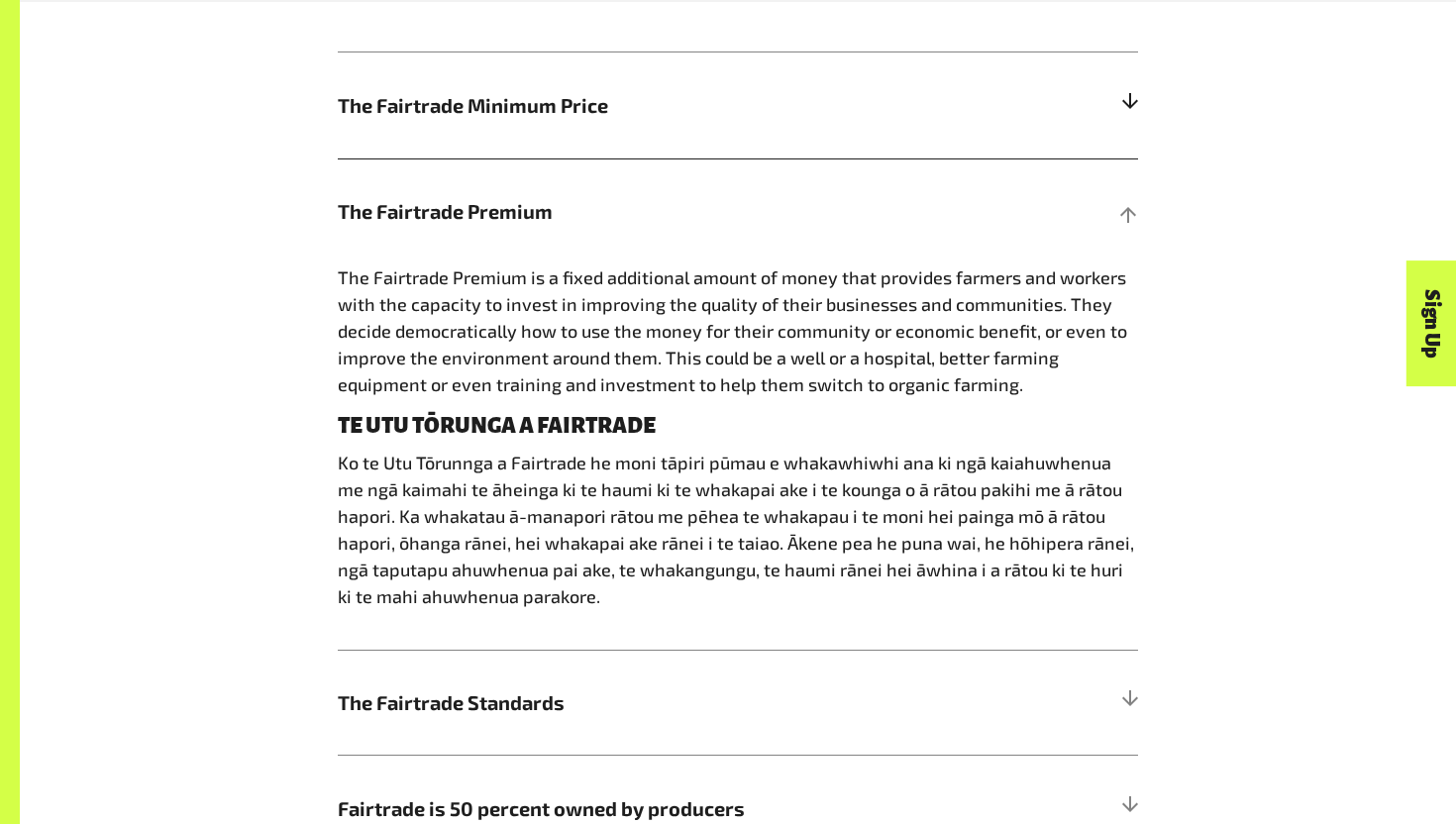 click on "The Fairtrade Minimum Price" at bounding box center [638, 105] 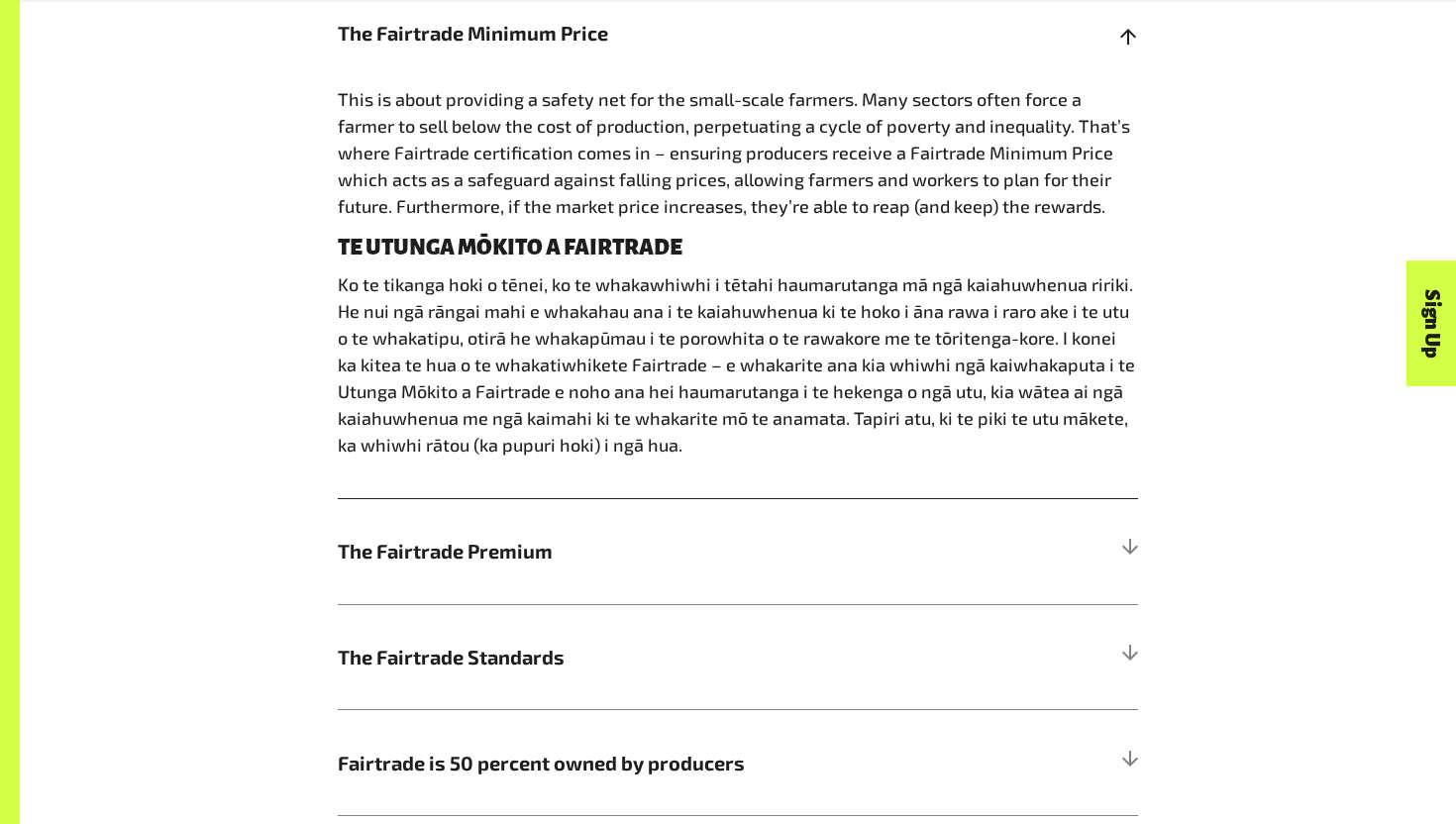 scroll, scrollTop: 1284, scrollLeft: 0, axis: vertical 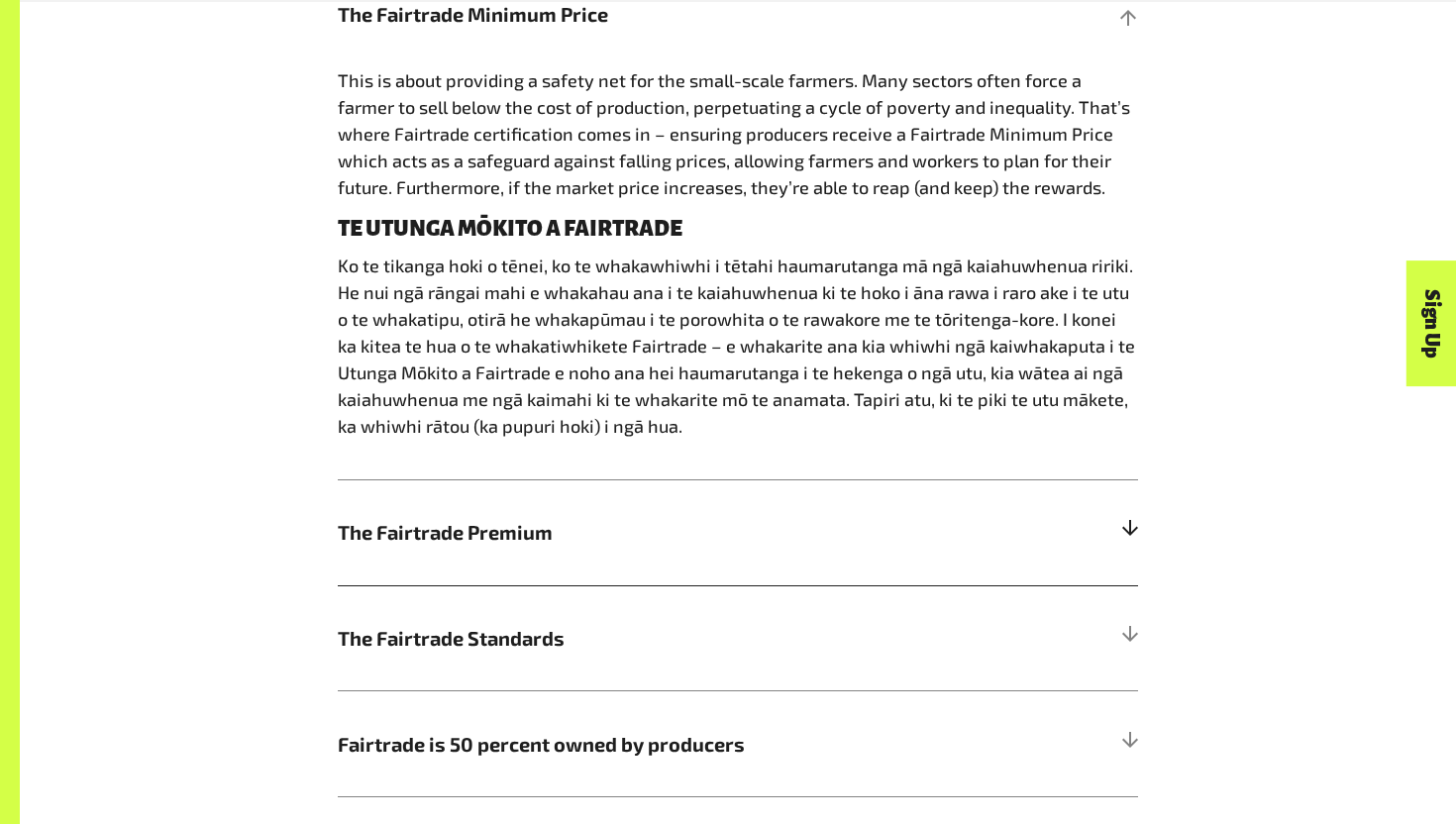 click on "The Fairtrade Premium" at bounding box center [738, 532] 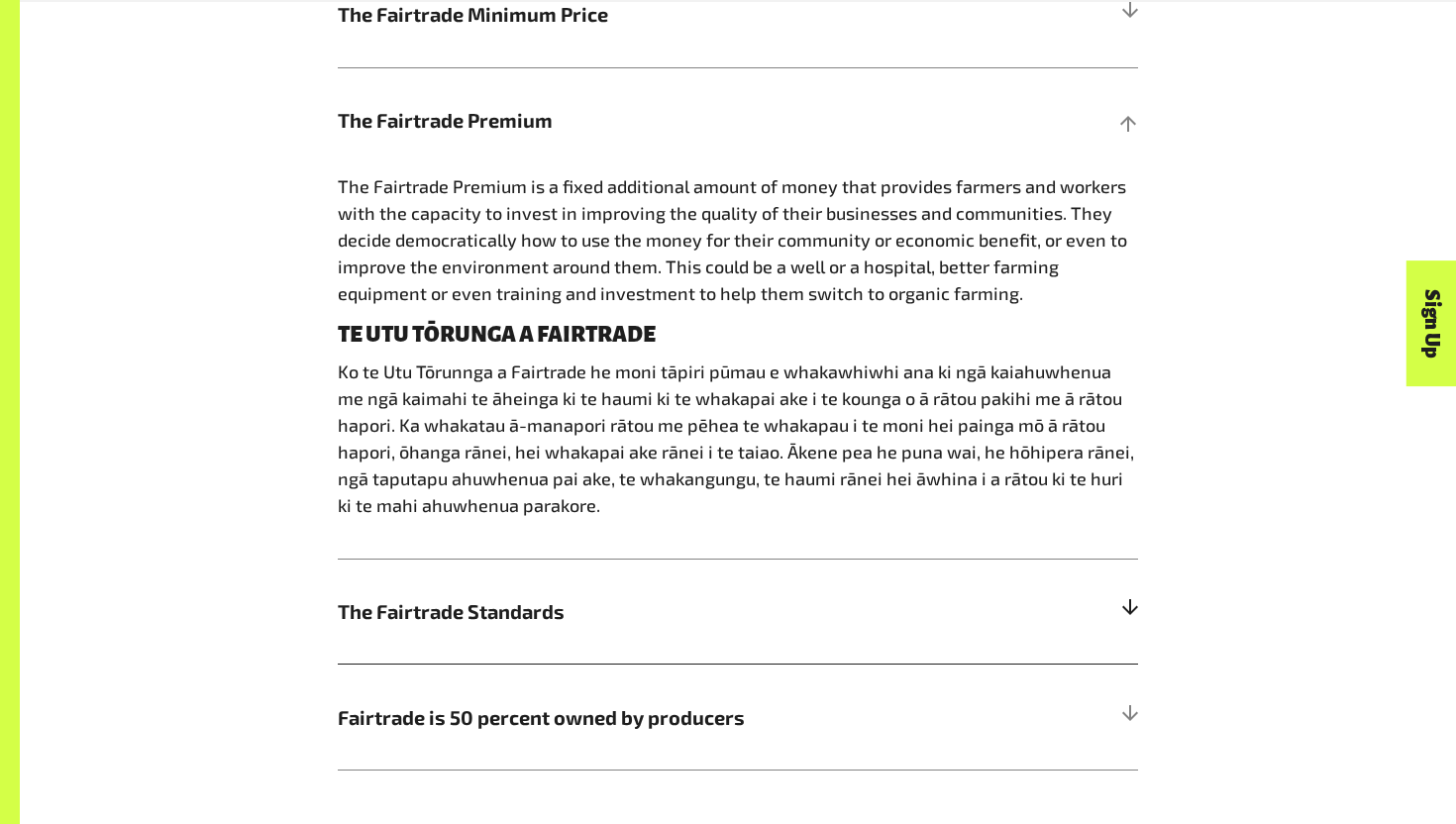 click on "The Fairtrade Standards" at bounding box center [638, 611] 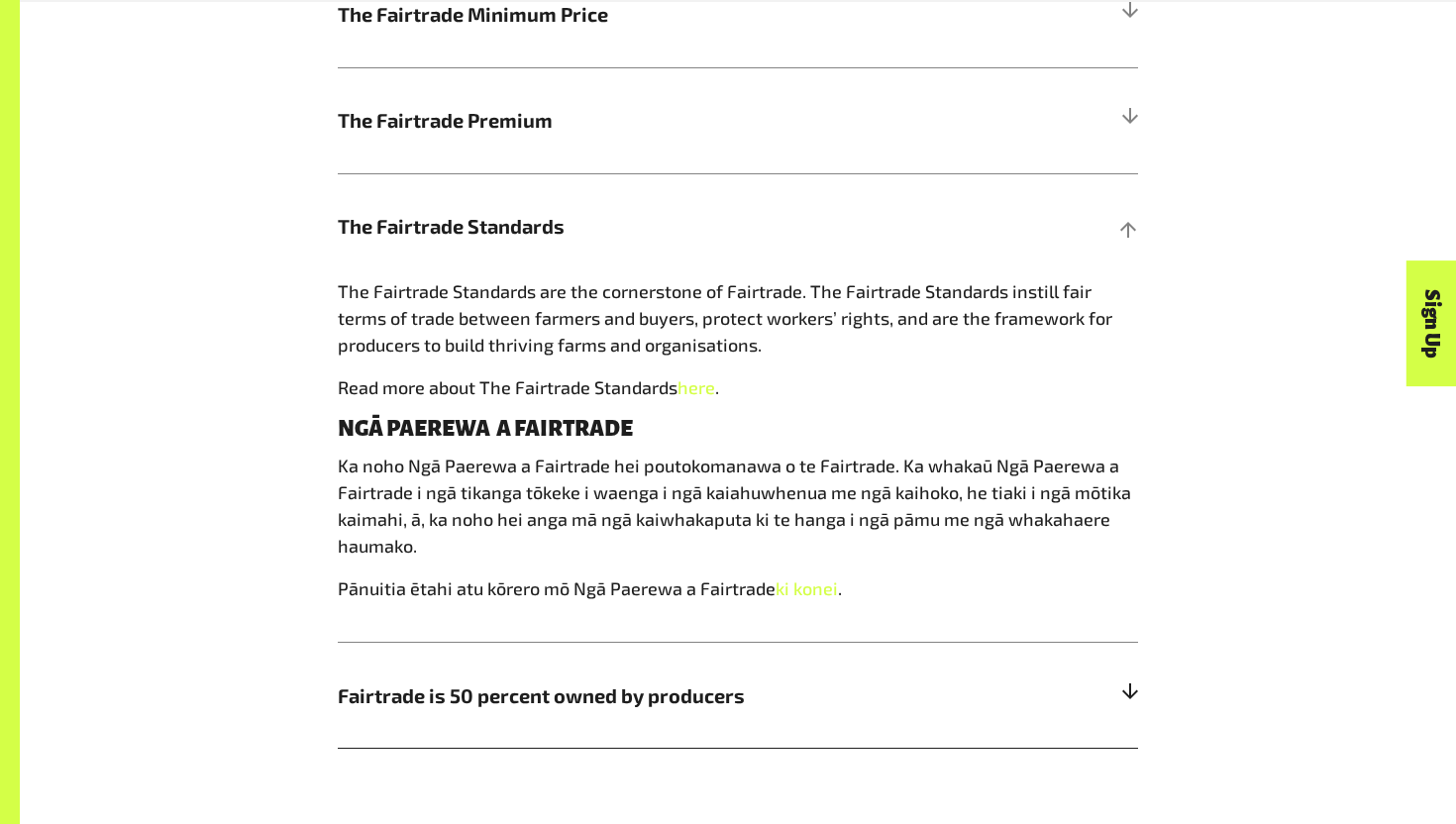 click on "Fairtrade is 50 percent owned by producers" at bounding box center (738, 694) 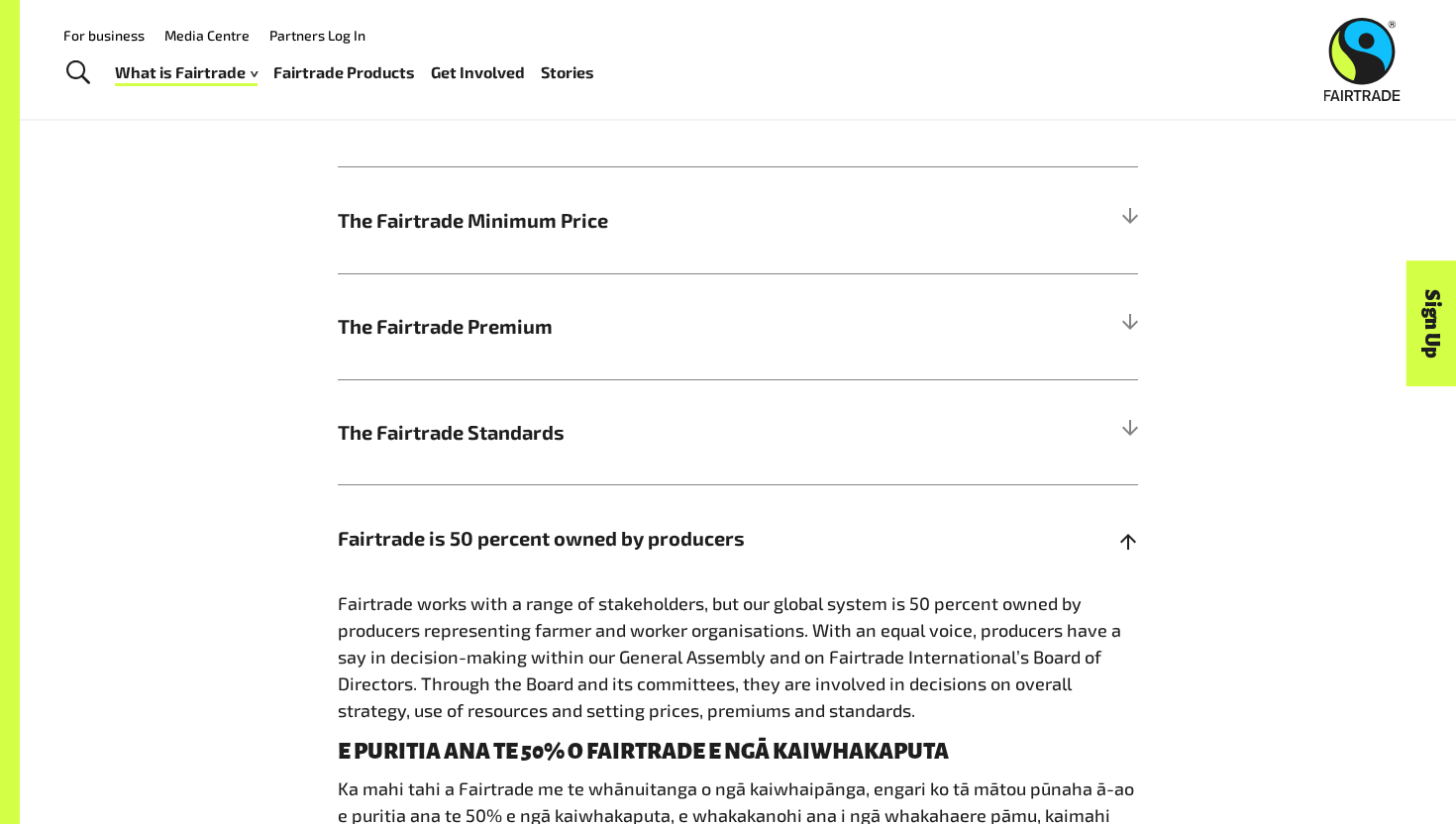 scroll, scrollTop: 1076, scrollLeft: 0, axis: vertical 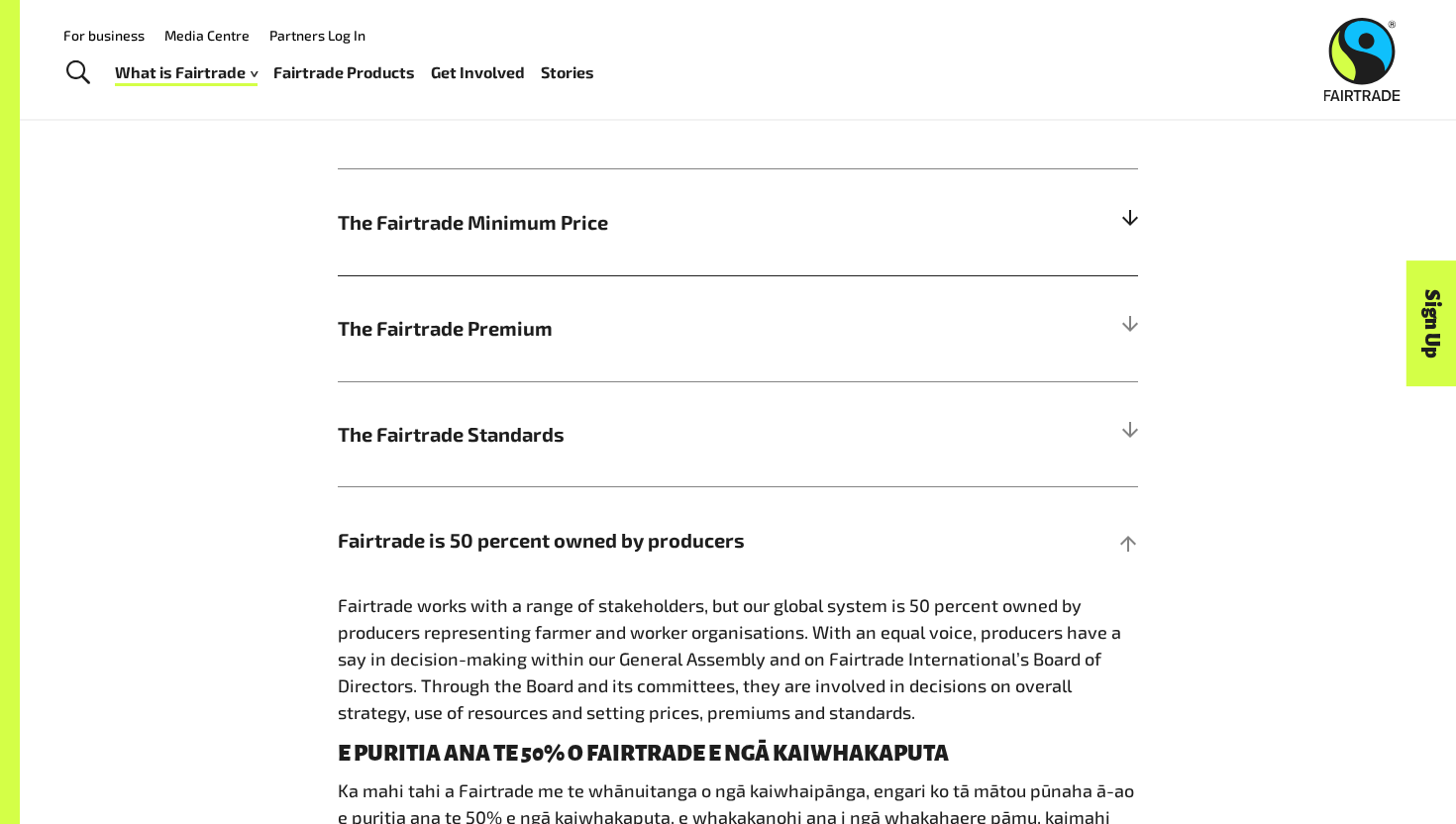click on "The Fairtrade Minimum Price" at bounding box center [738, 222] 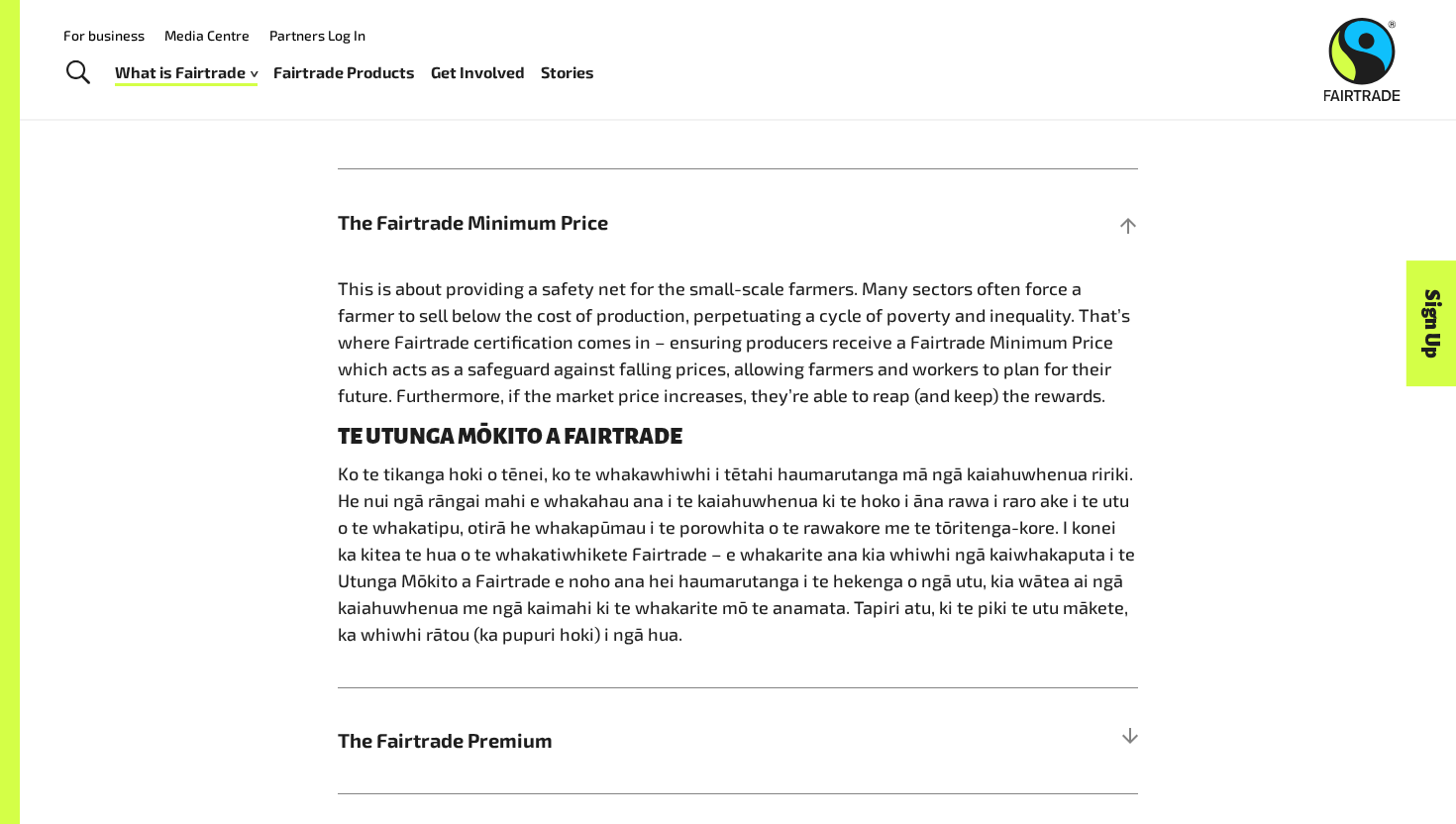 drag, startPoint x: 339, startPoint y: 278, endPoint x: 1168, endPoint y: 397, distance: 837.4975 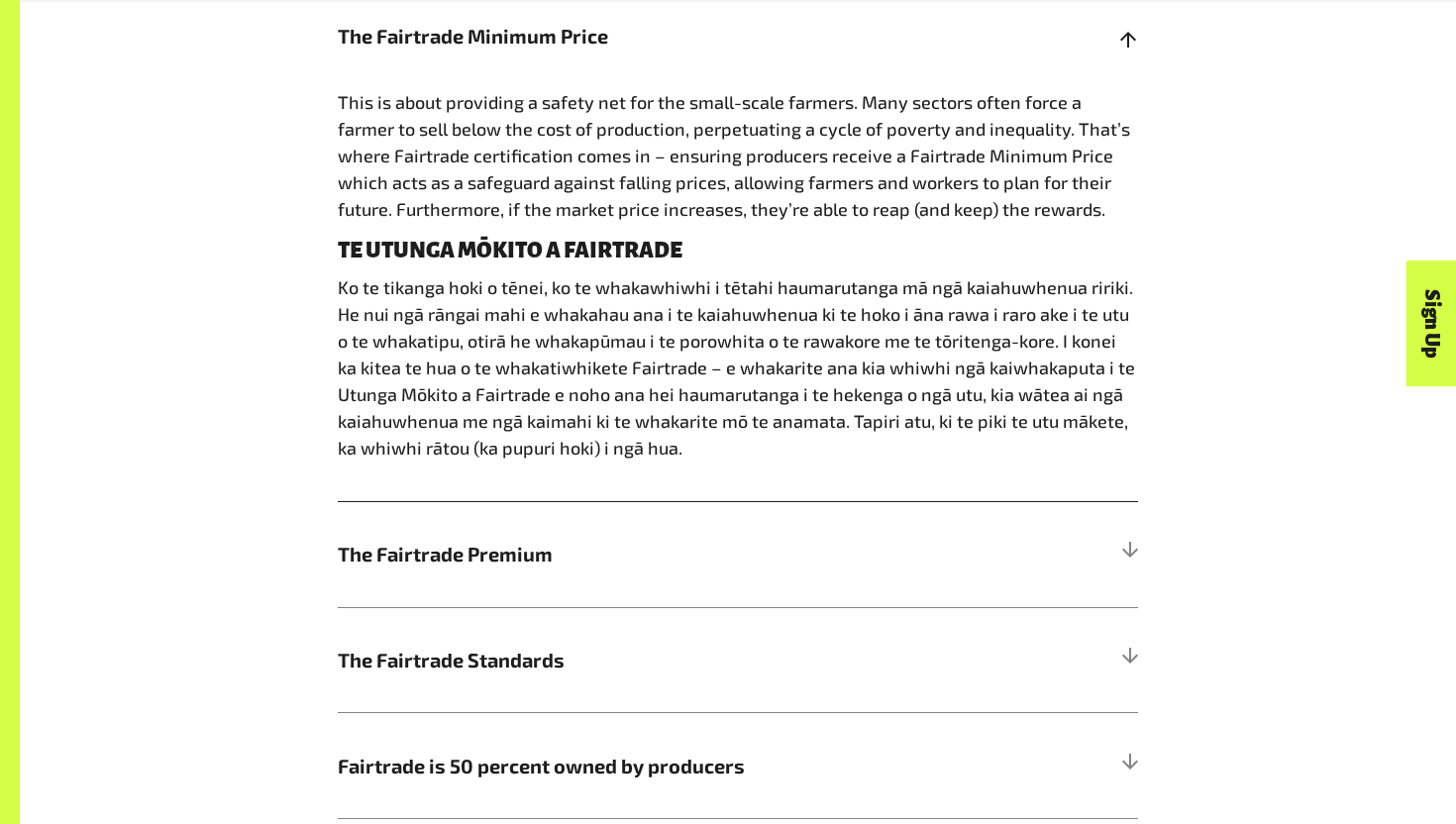scroll, scrollTop: 1259, scrollLeft: 0, axis: vertical 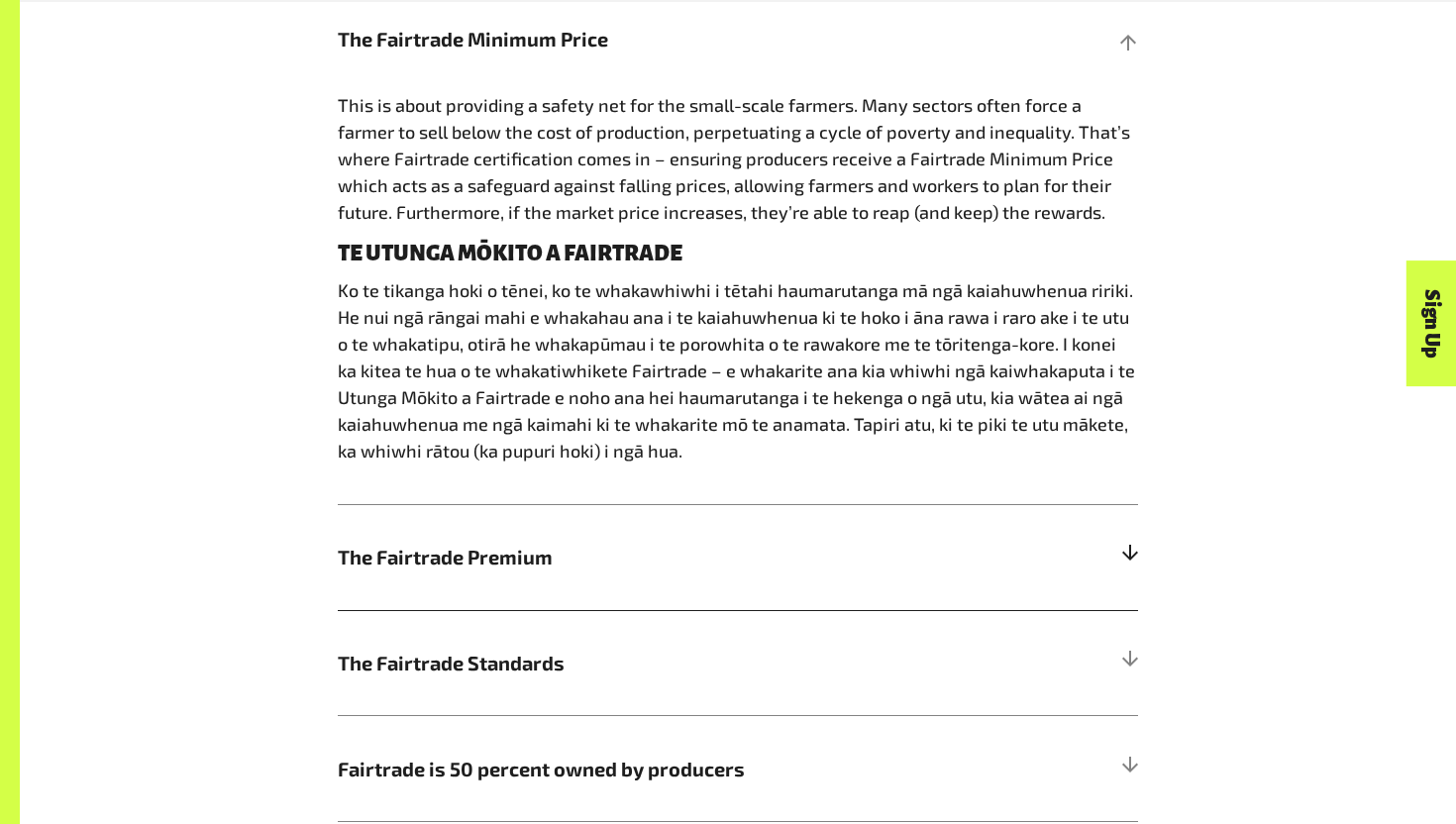 click on "The Fairtrade Premium" at bounding box center (638, 557) 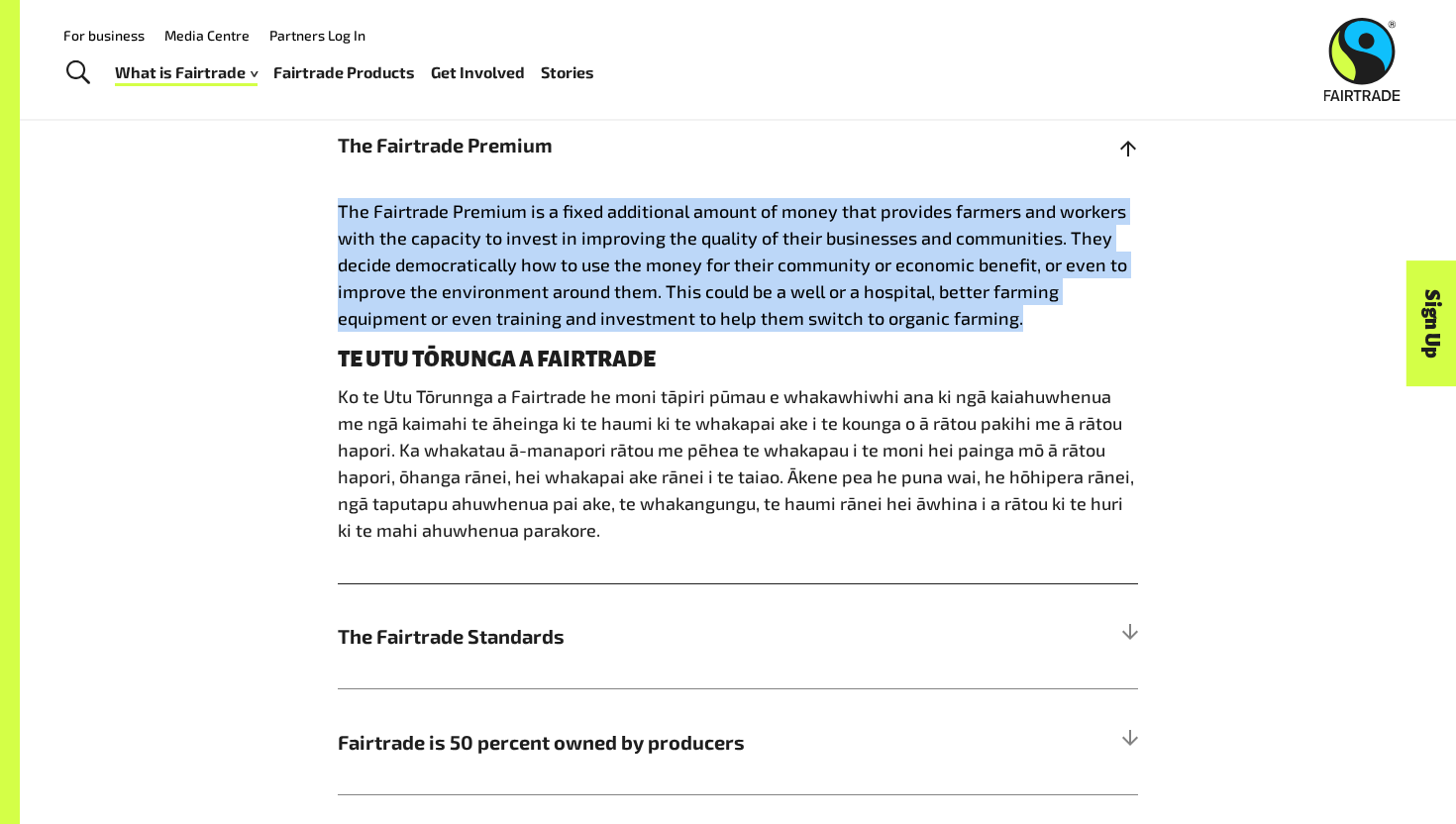 drag, startPoint x: 336, startPoint y: 211, endPoint x: 1011, endPoint y: 312, distance: 682.5145 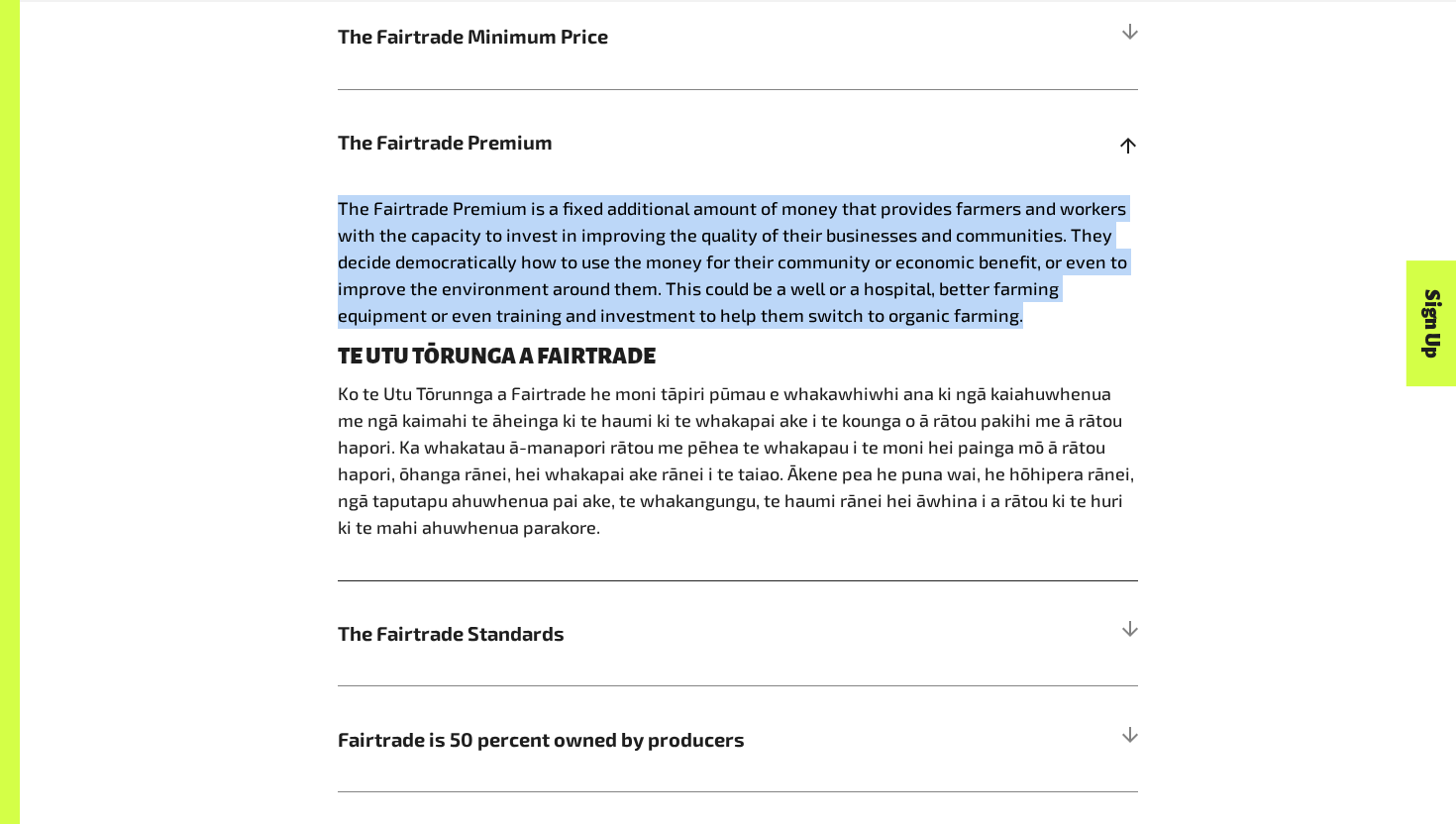 scroll, scrollTop: 1265, scrollLeft: 0, axis: vertical 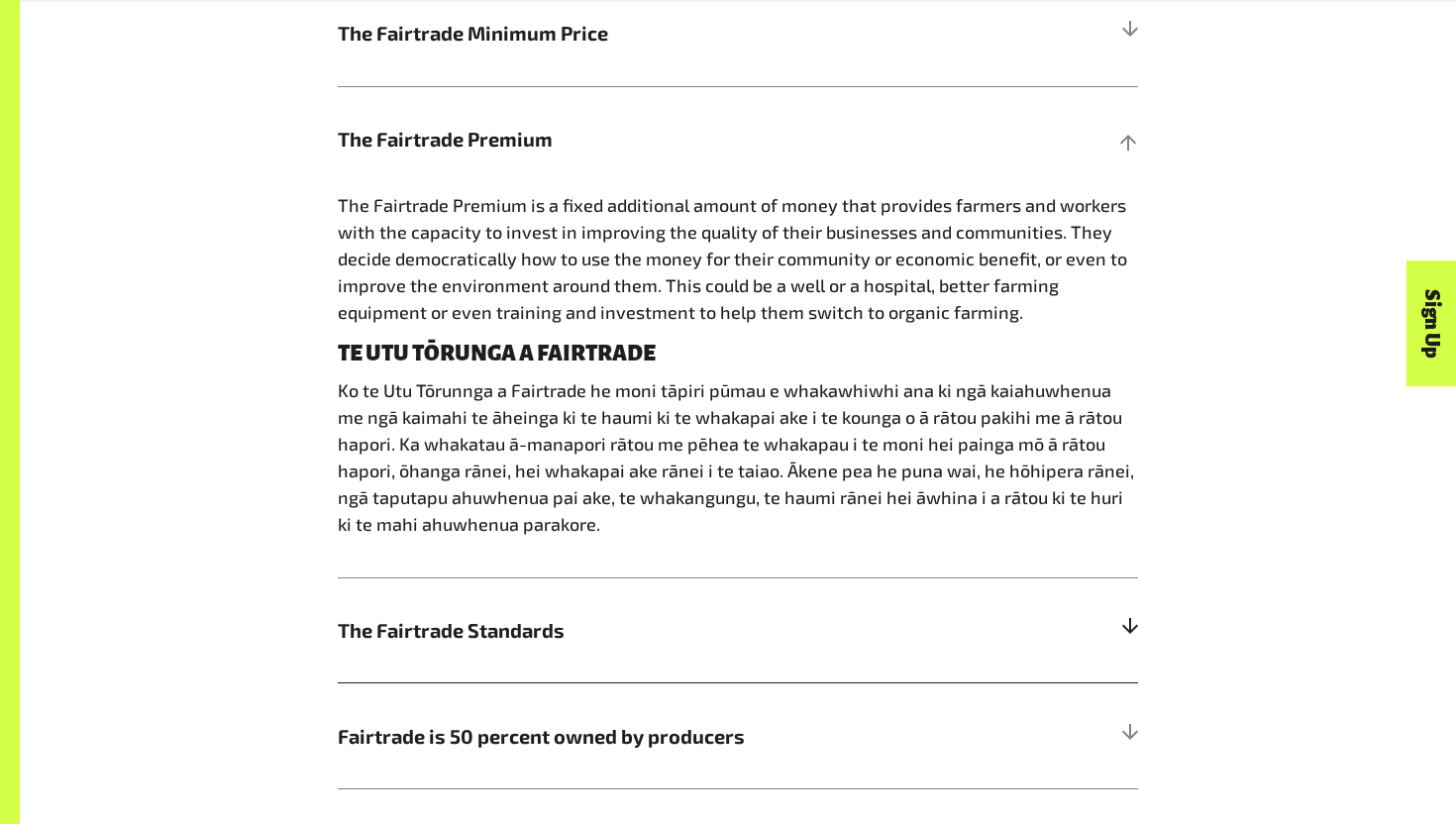 click on "The Fairtrade Standards" at bounding box center (738, 630) 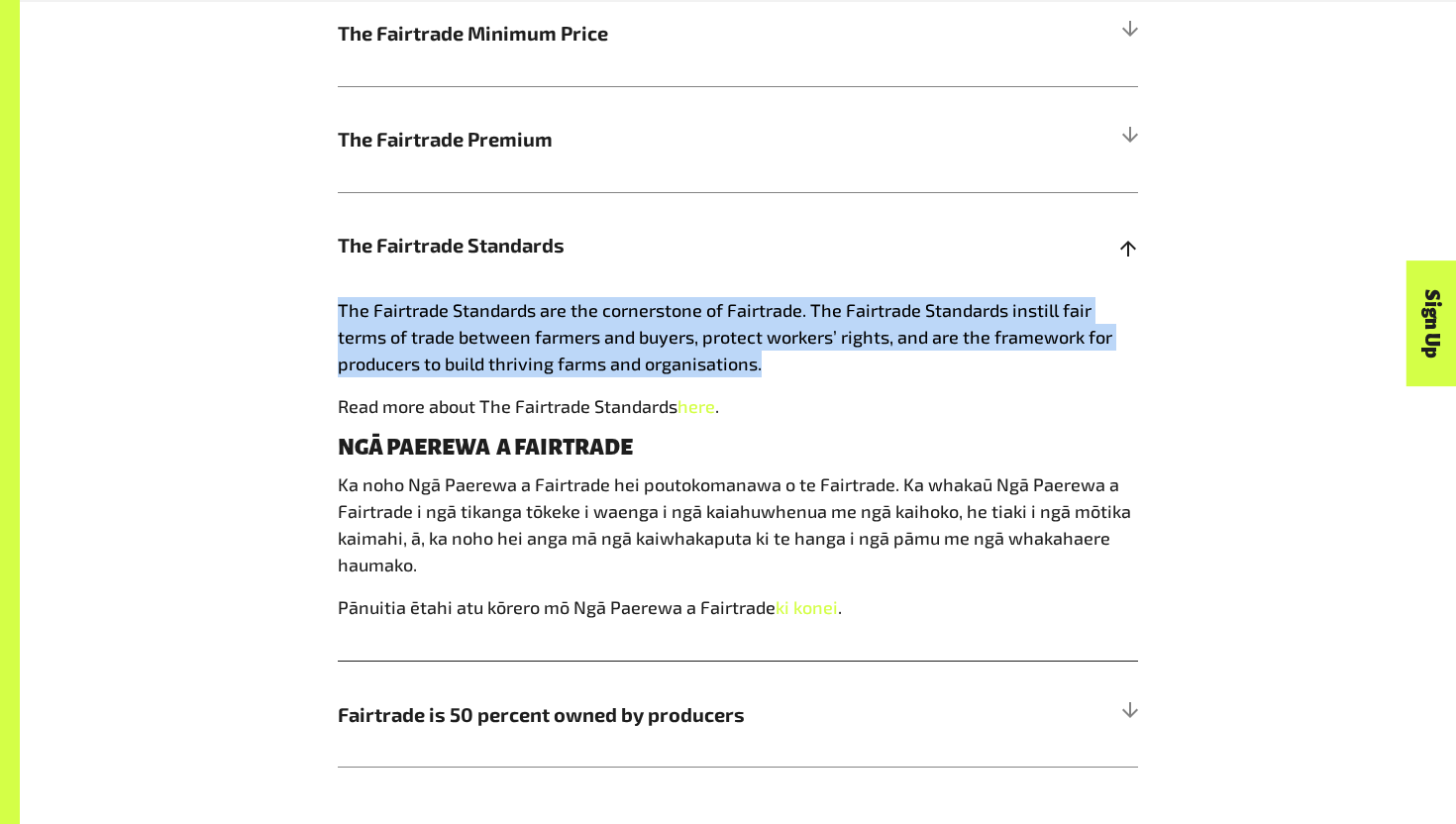 drag, startPoint x: 339, startPoint y: 311, endPoint x: 784, endPoint y: 374, distance: 449.43743 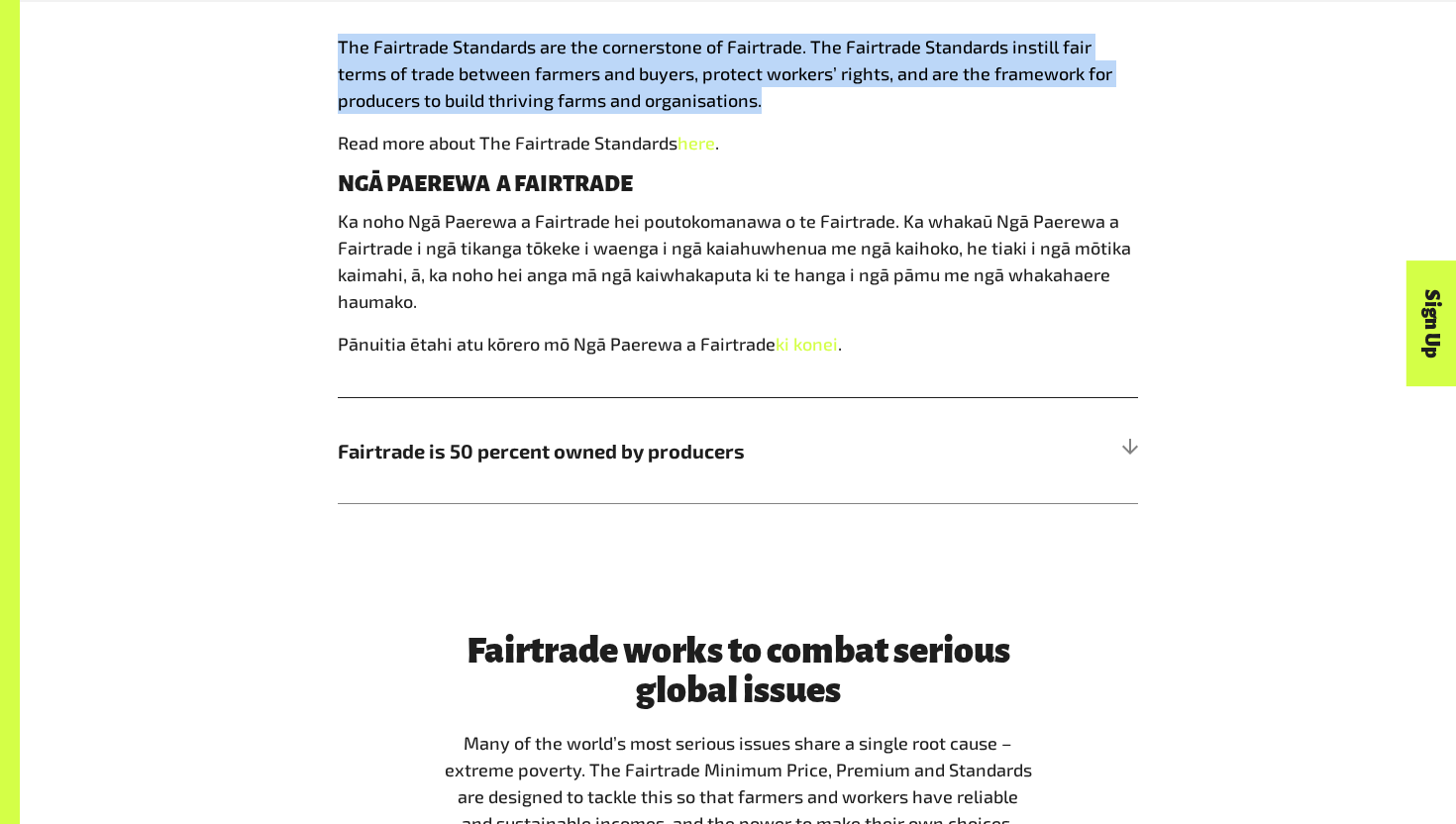 scroll, scrollTop: 1575, scrollLeft: 0, axis: vertical 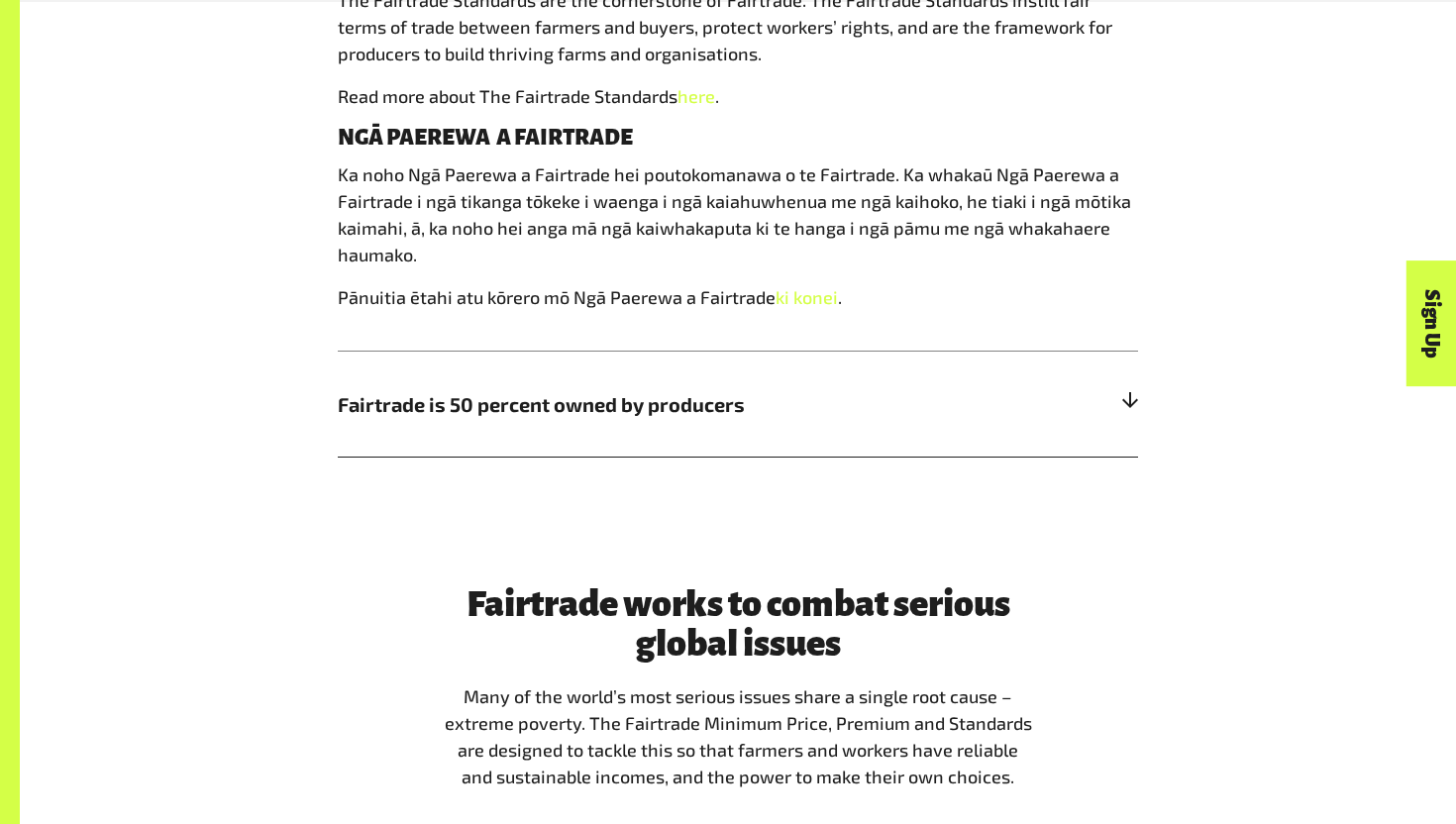 click on "Fairtrade is 50 percent owned by producers" at bounding box center (738, 403) 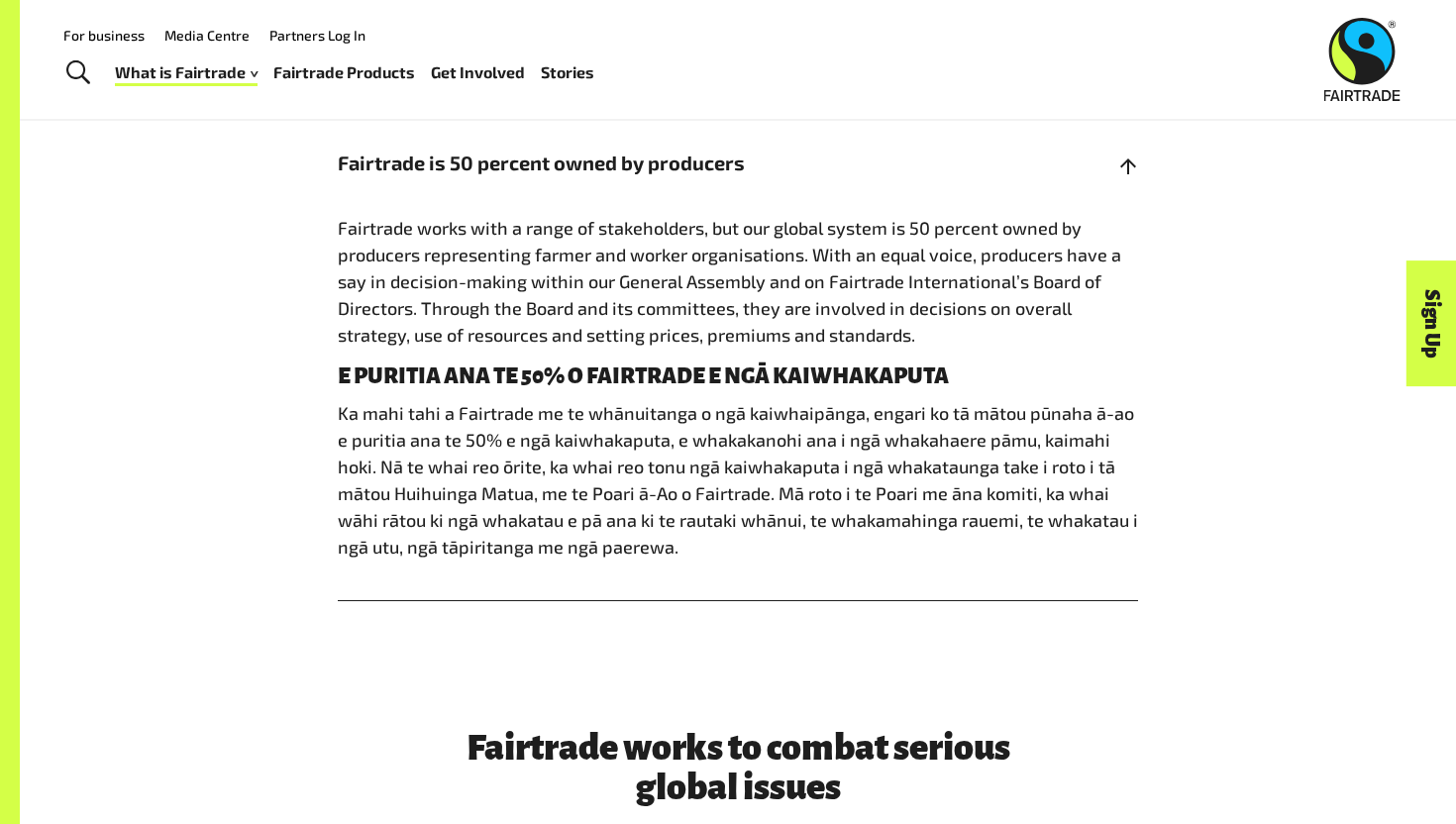scroll, scrollTop: 1445, scrollLeft: 0, axis: vertical 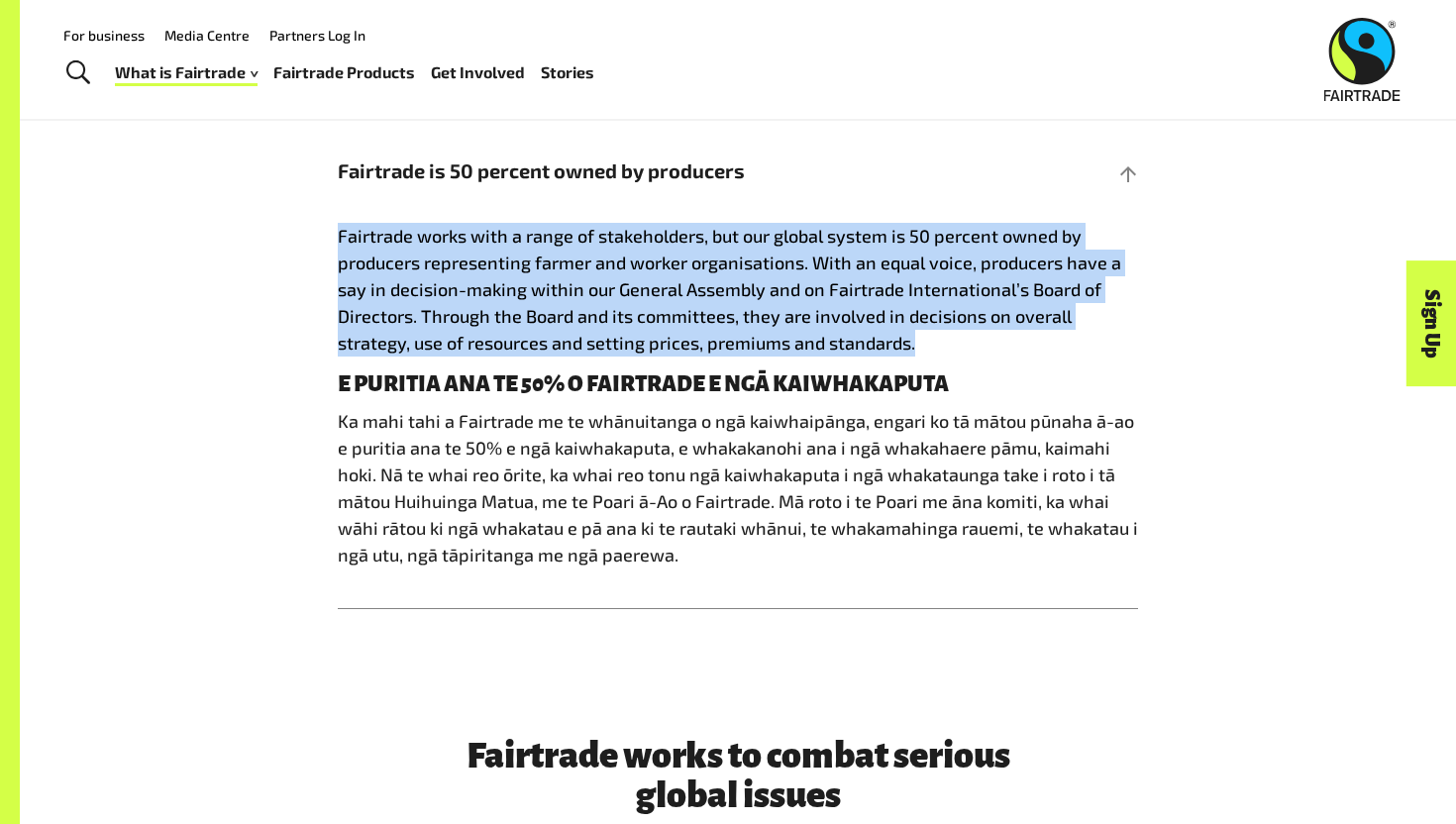 drag, startPoint x: 921, startPoint y: 353, endPoint x: 313, endPoint y: 247, distance: 617.17096 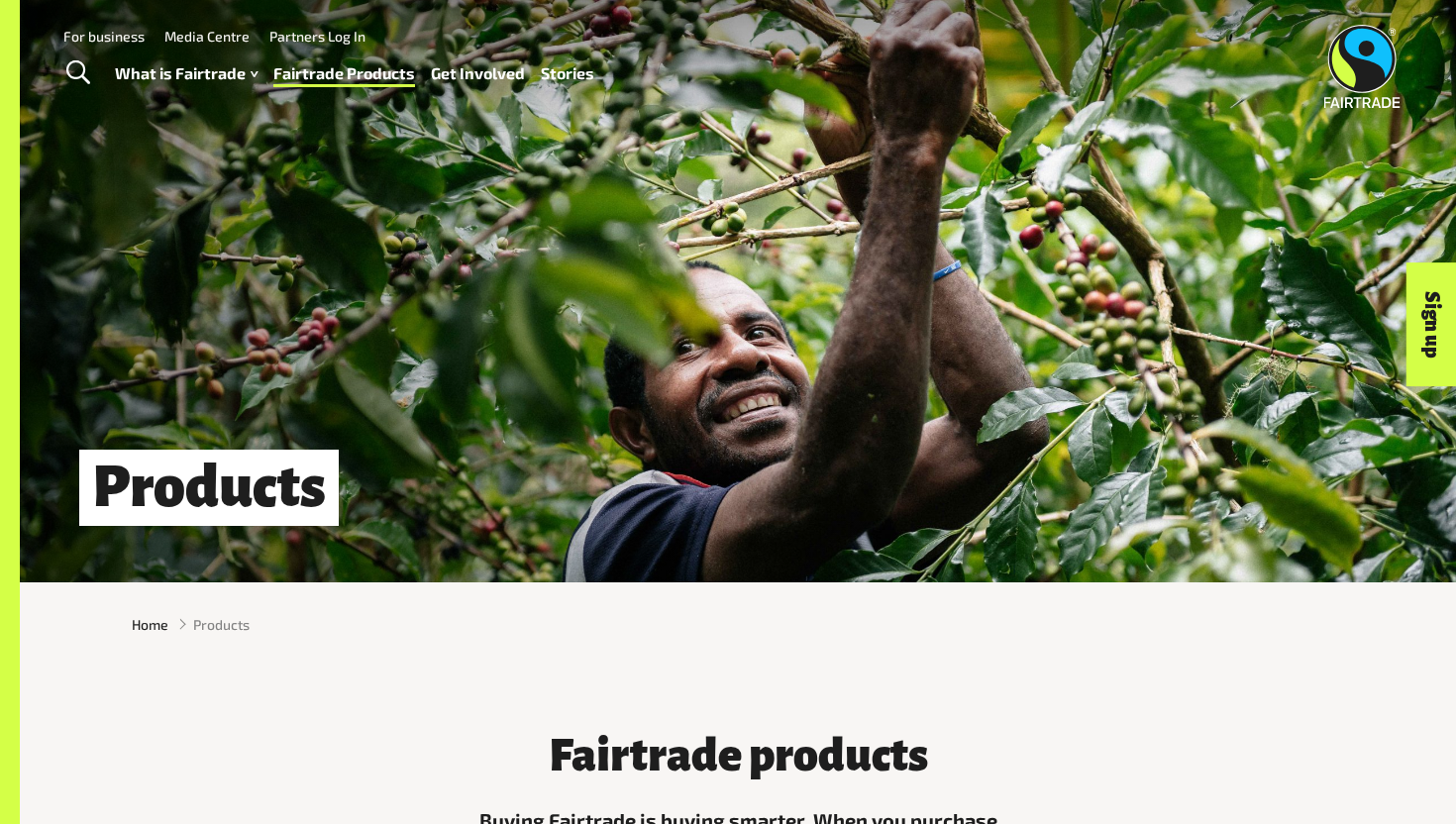 scroll, scrollTop: 0, scrollLeft: 0, axis: both 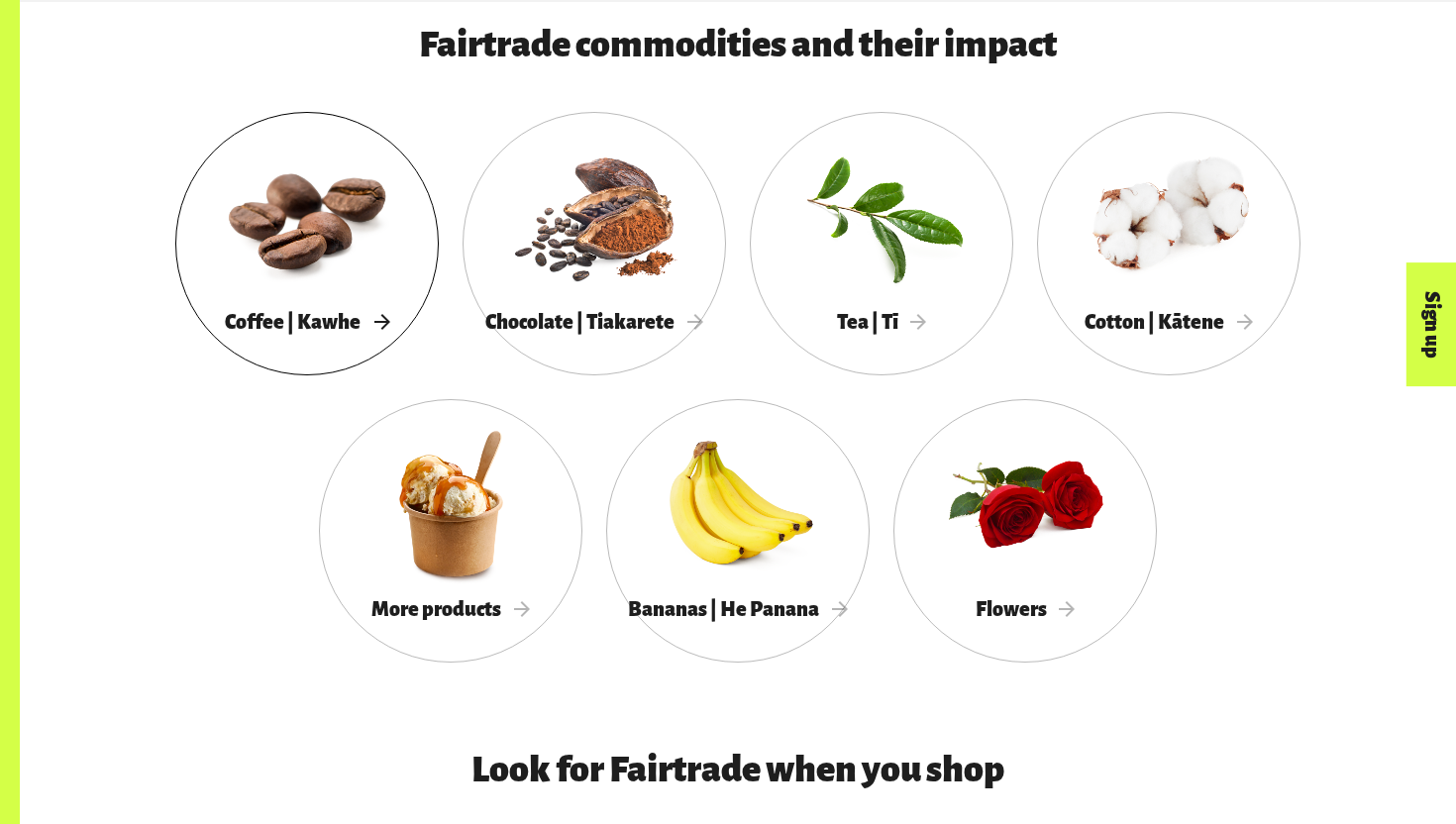 click on "Coffee | Kawhe" at bounding box center [307, 322] 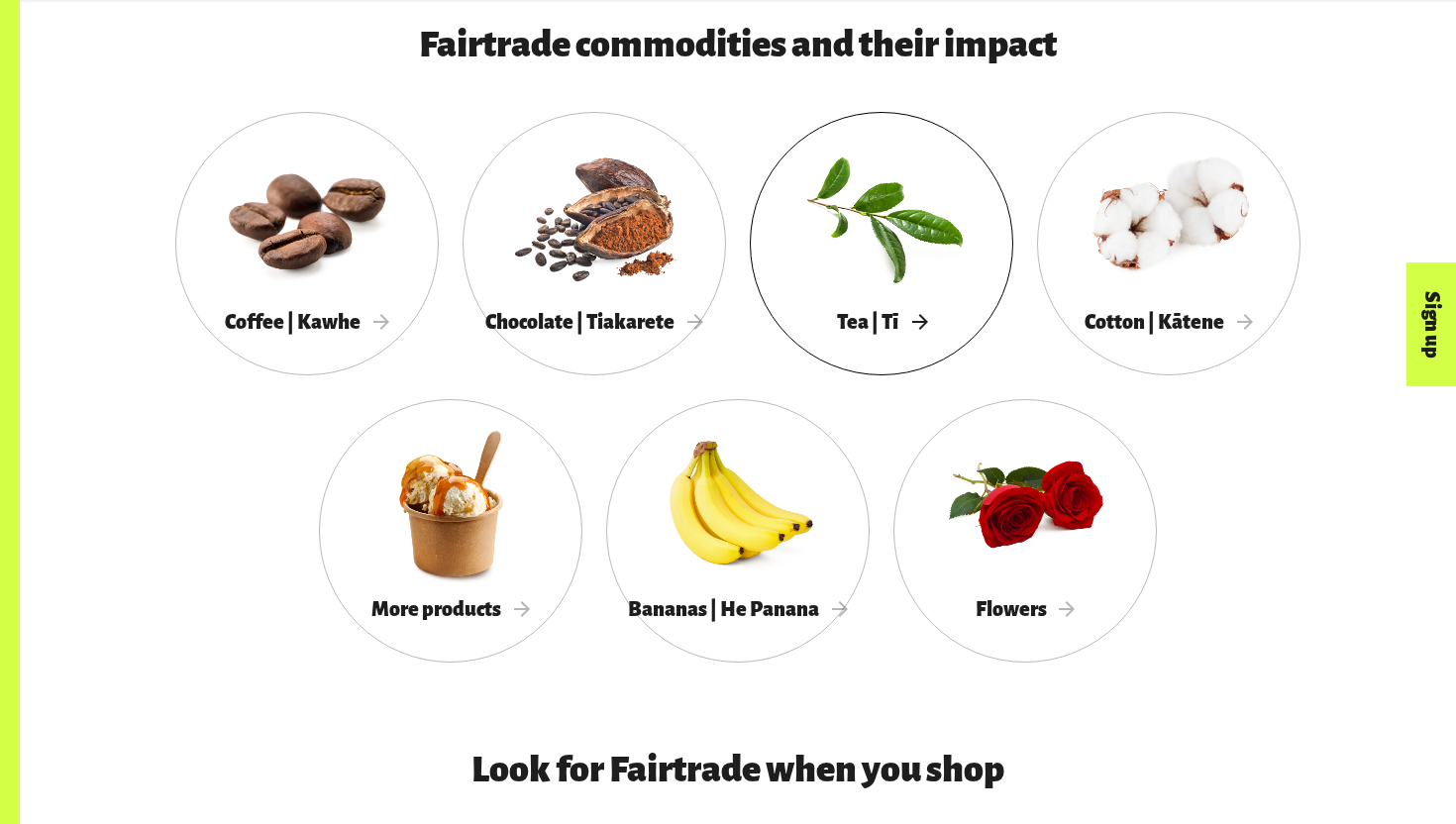 click on "Tea | Tī" at bounding box center [882, 322] 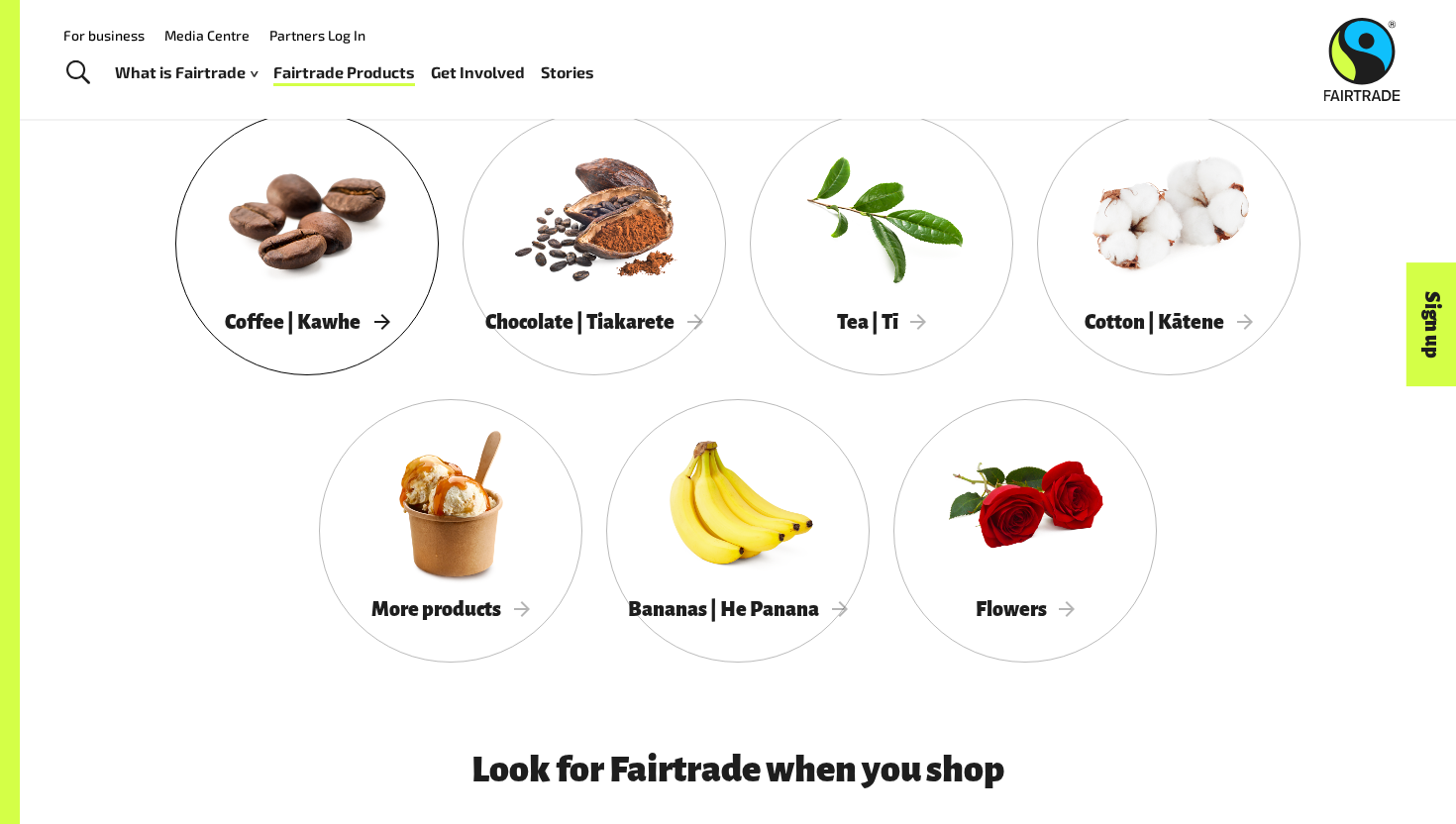 click on "Coffee | Kawhe" at bounding box center [307, 322] 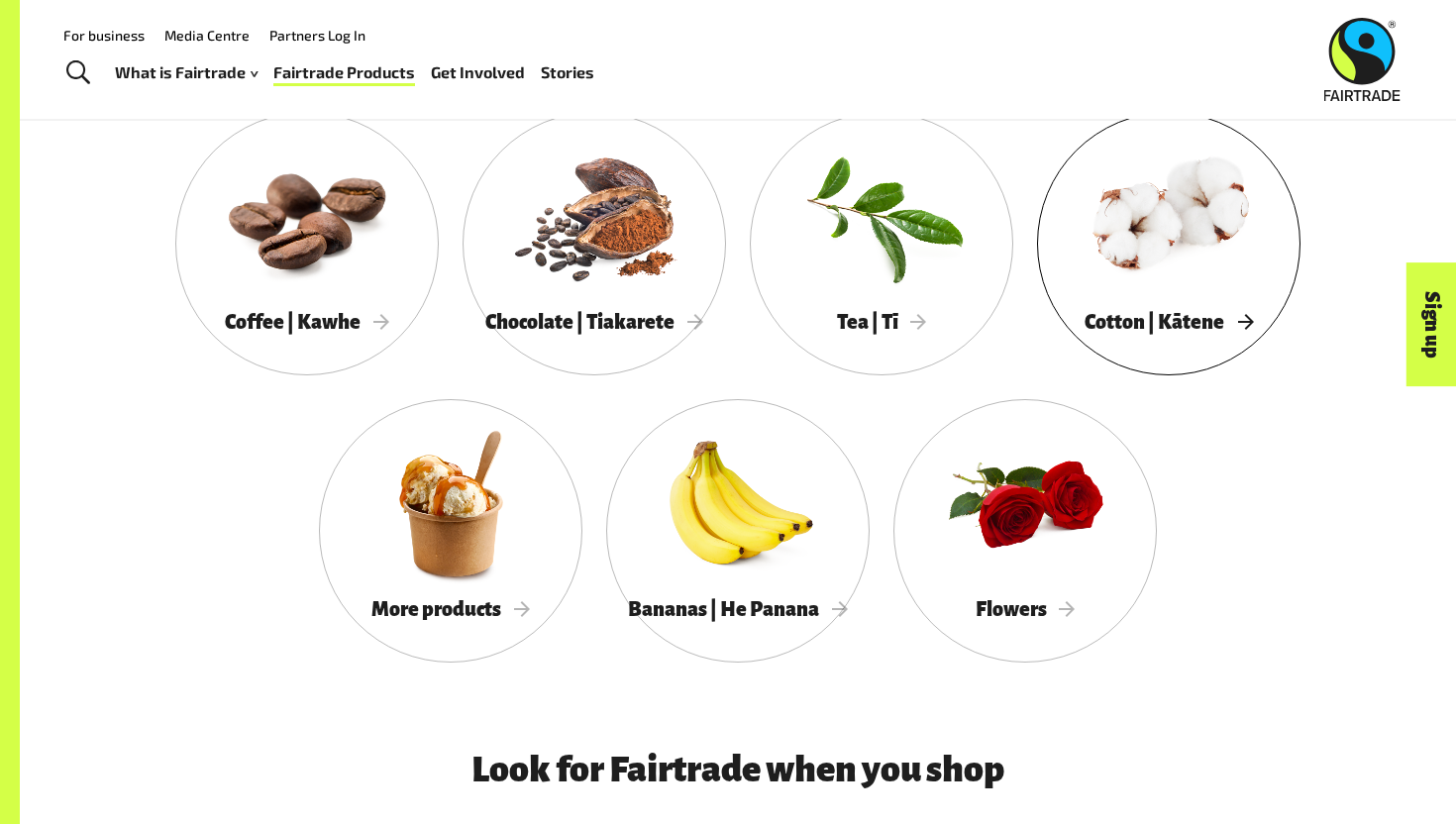 click on "Cotton | Kātene" at bounding box center [1169, 322] 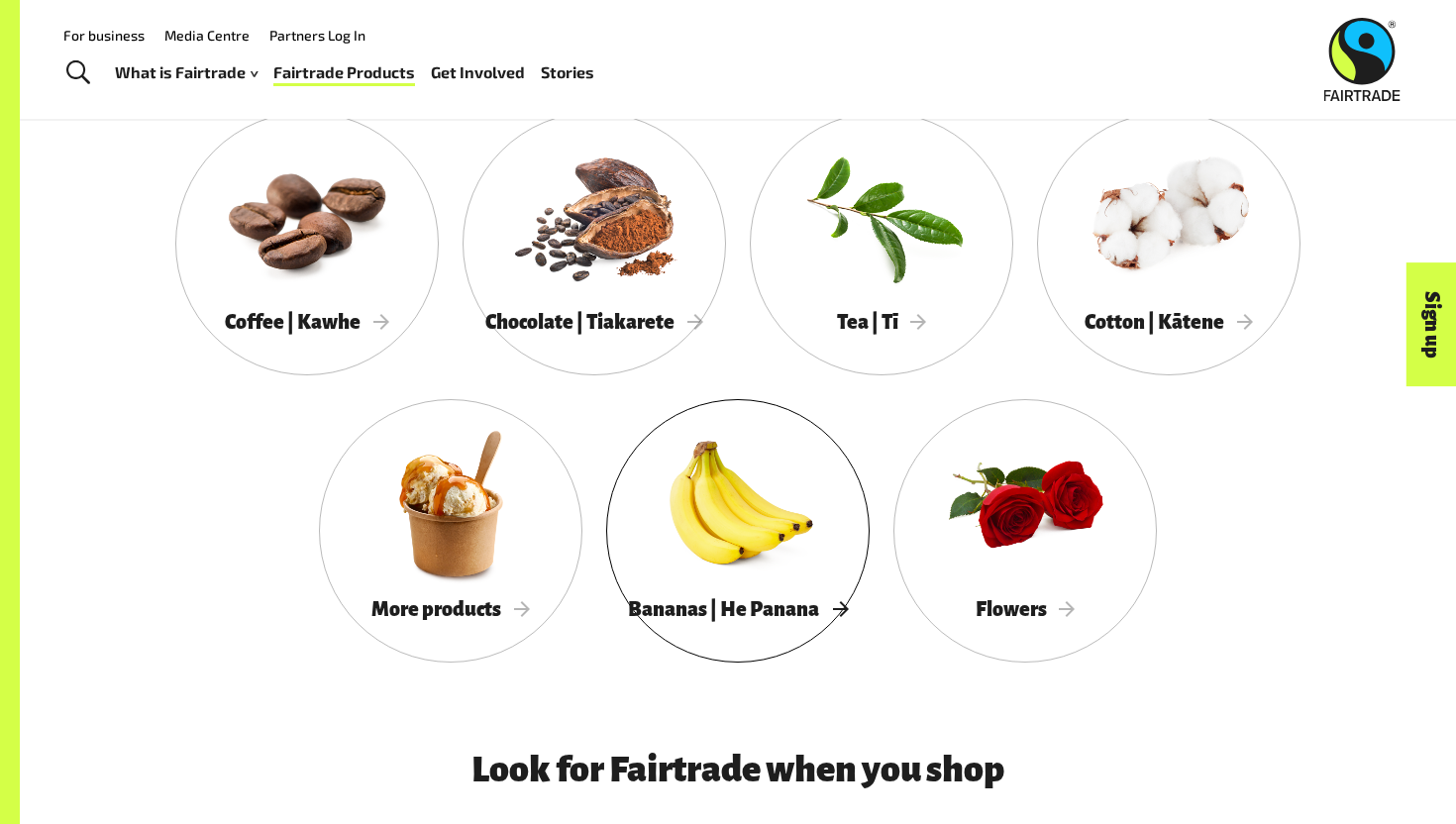 click at bounding box center [738, 503] 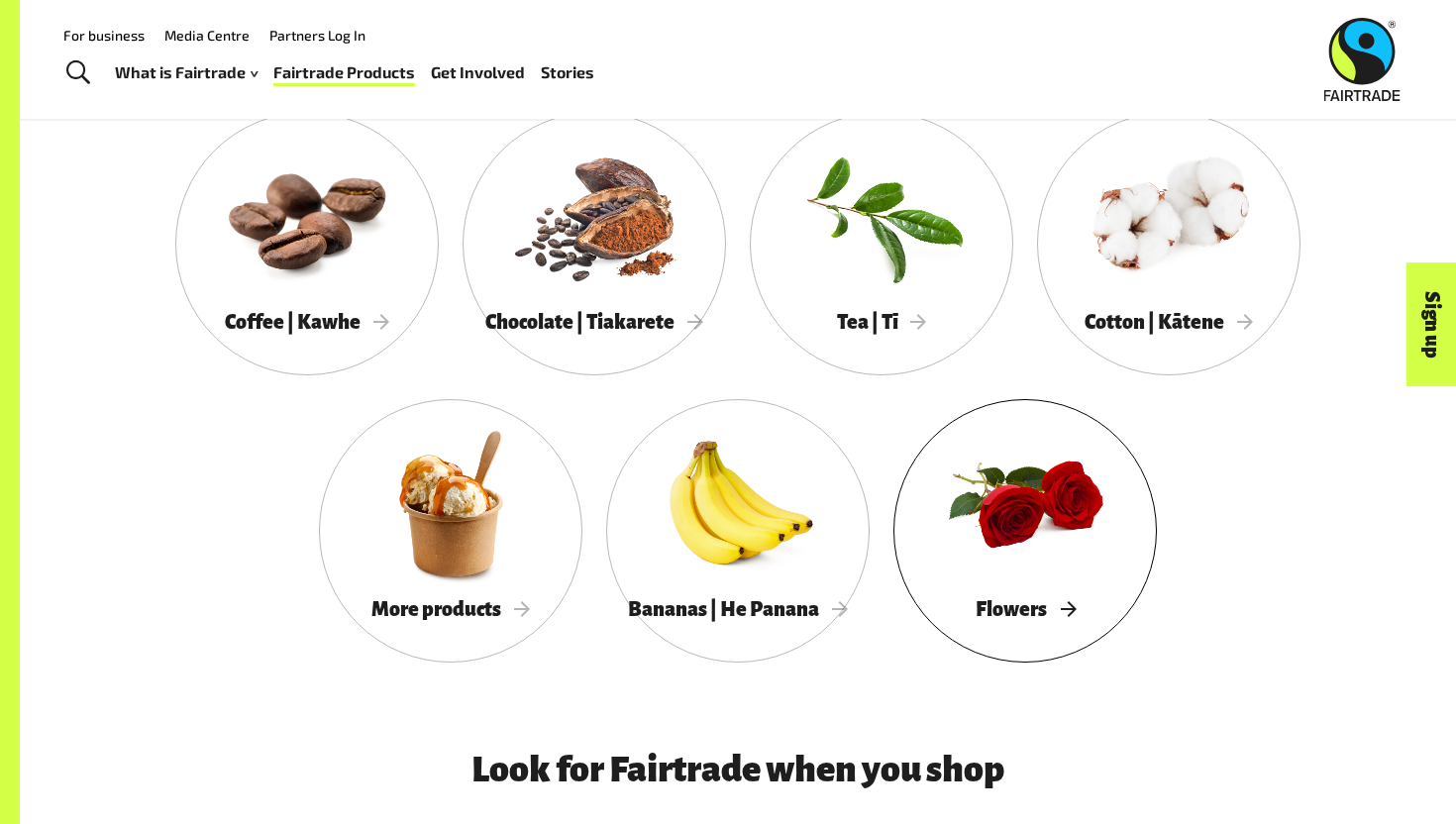 click at bounding box center (1025, 503) 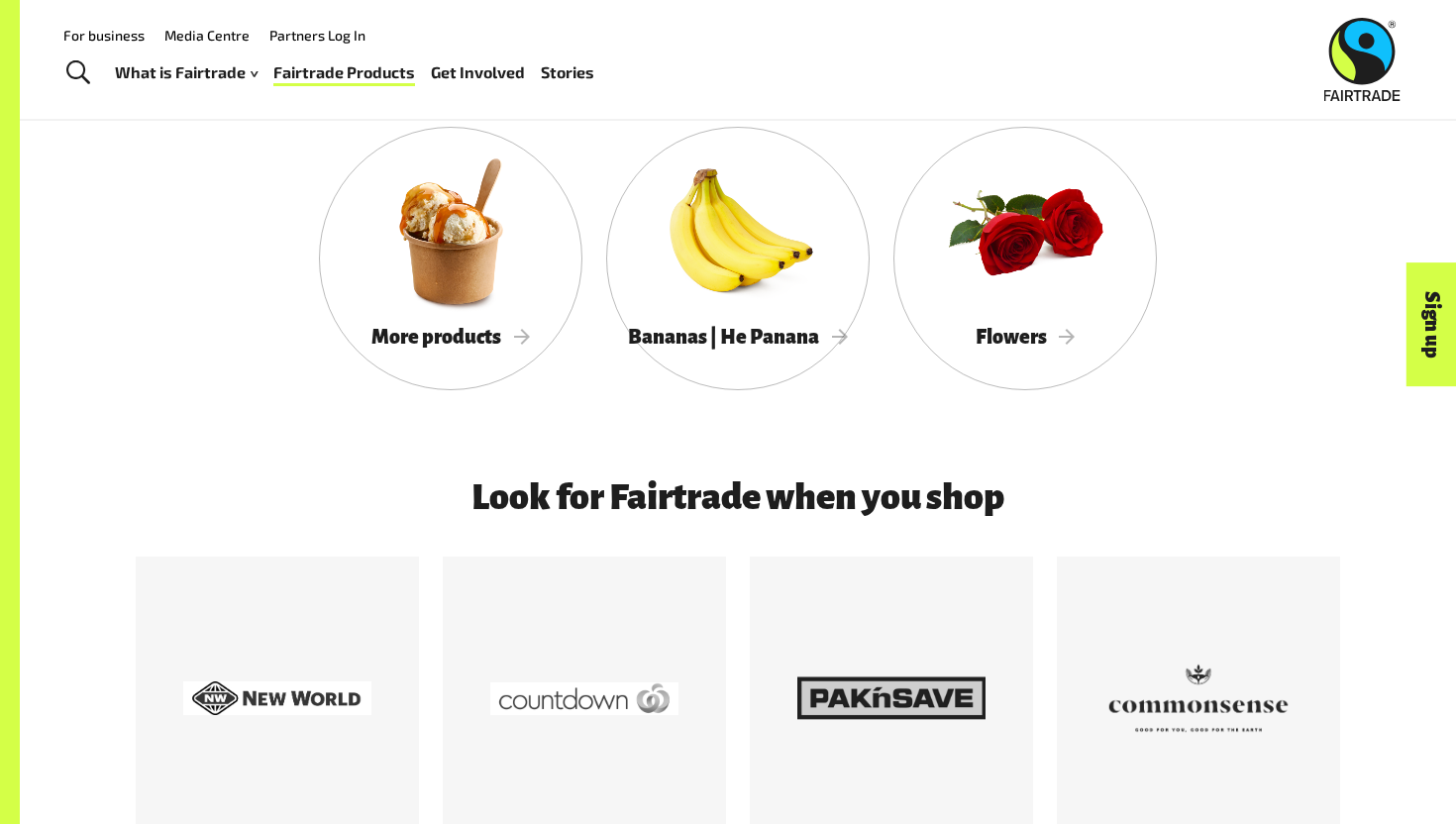 scroll, scrollTop: 2082, scrollLeft: 0, axis: vertical 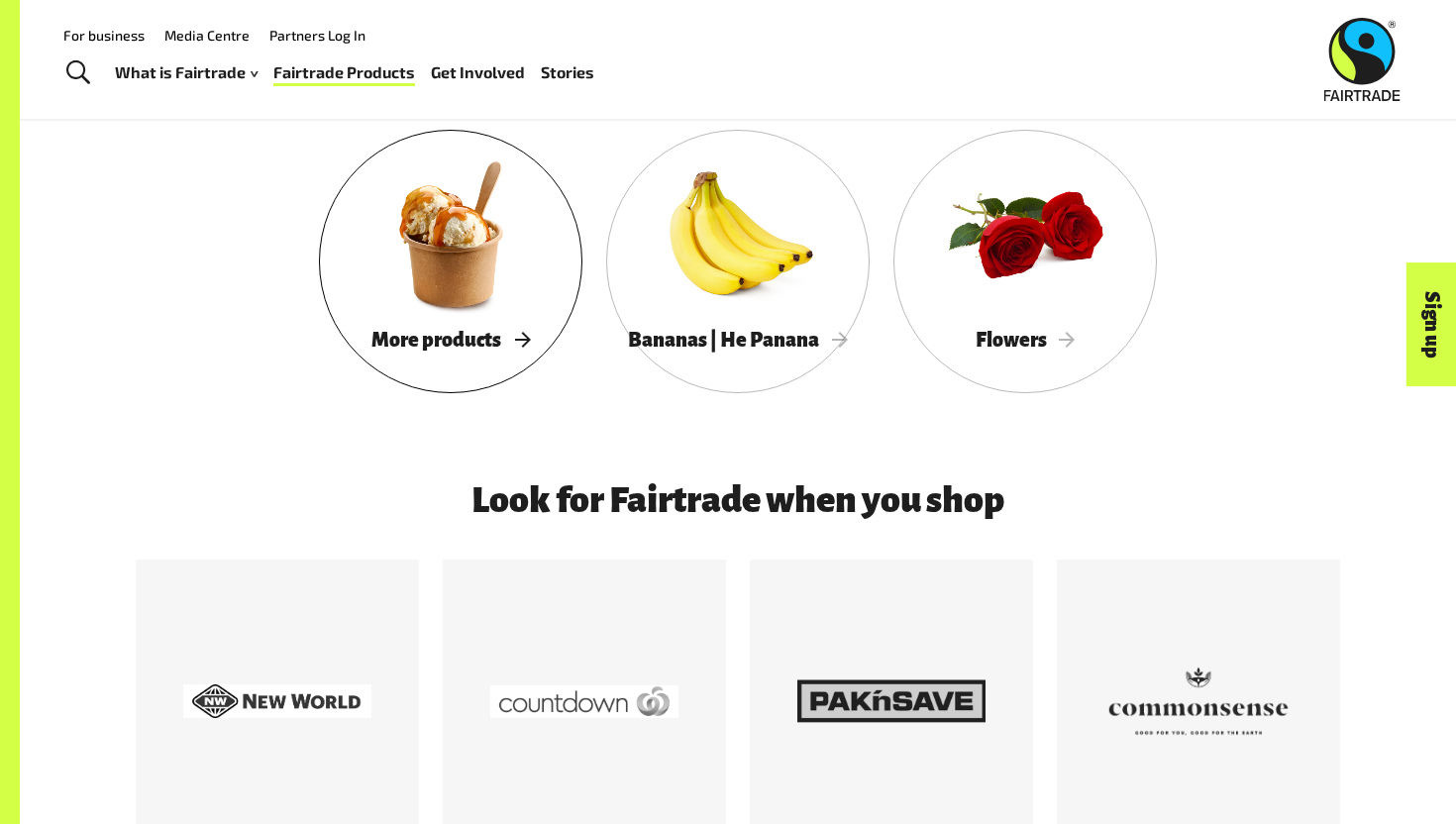 click at bounding box center [451, 234] 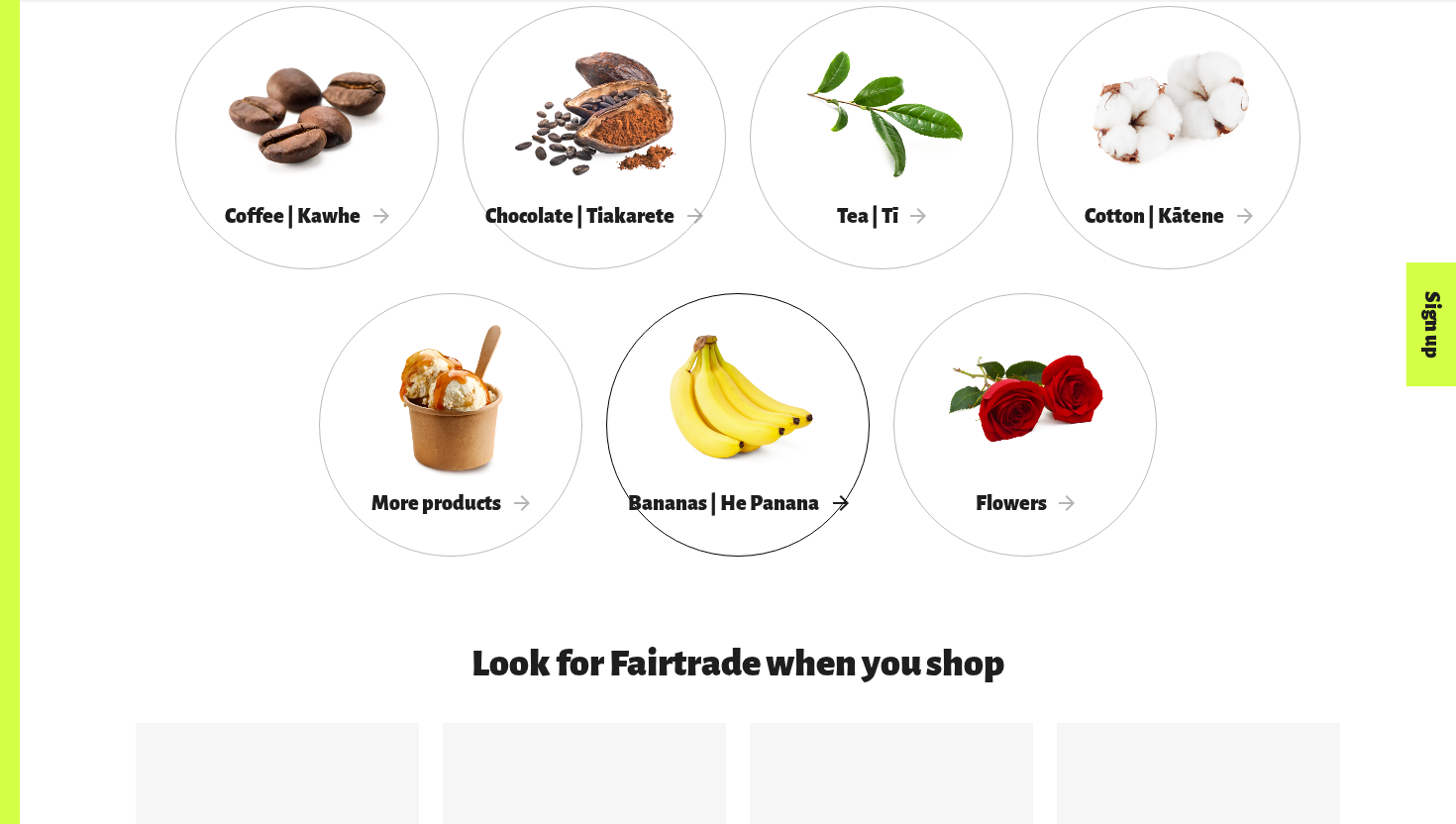 scroll, scrollTop: 2461, scrollLeft: 0, axis: vertical 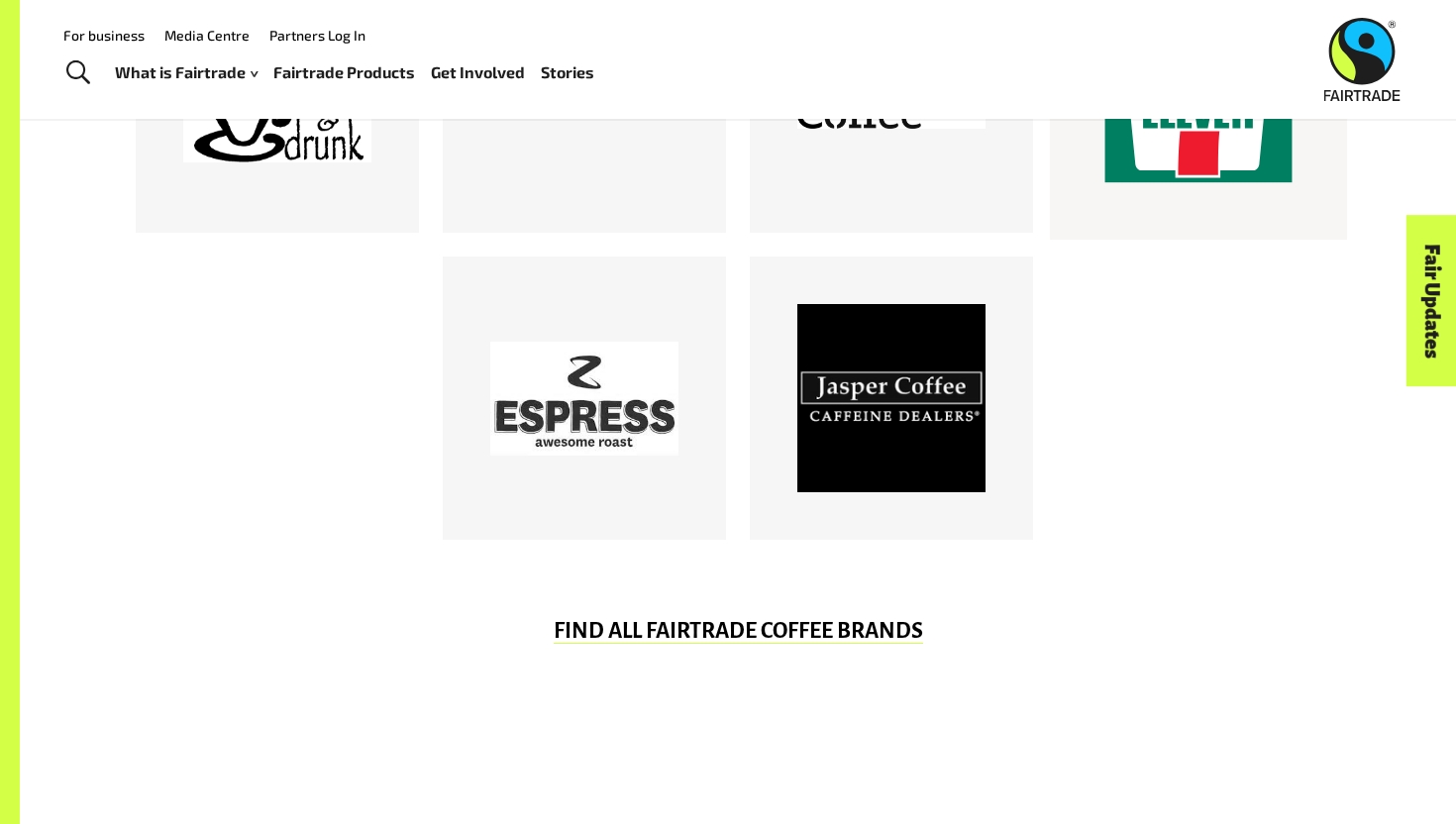 click at bounding box center [1198, 91] 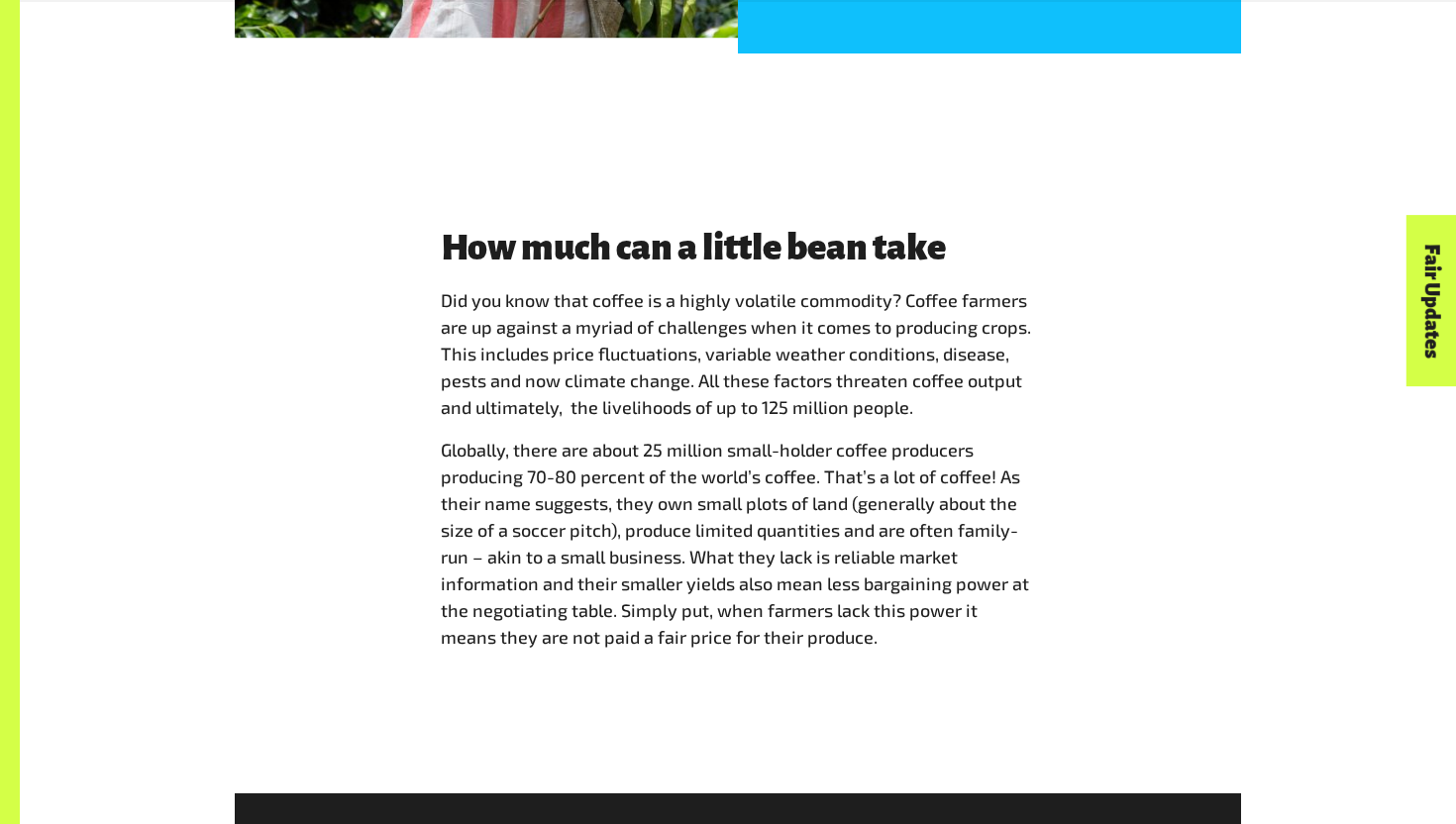 scroll, scrollTop: 2546, scrollLeft: 0, axis: vertical 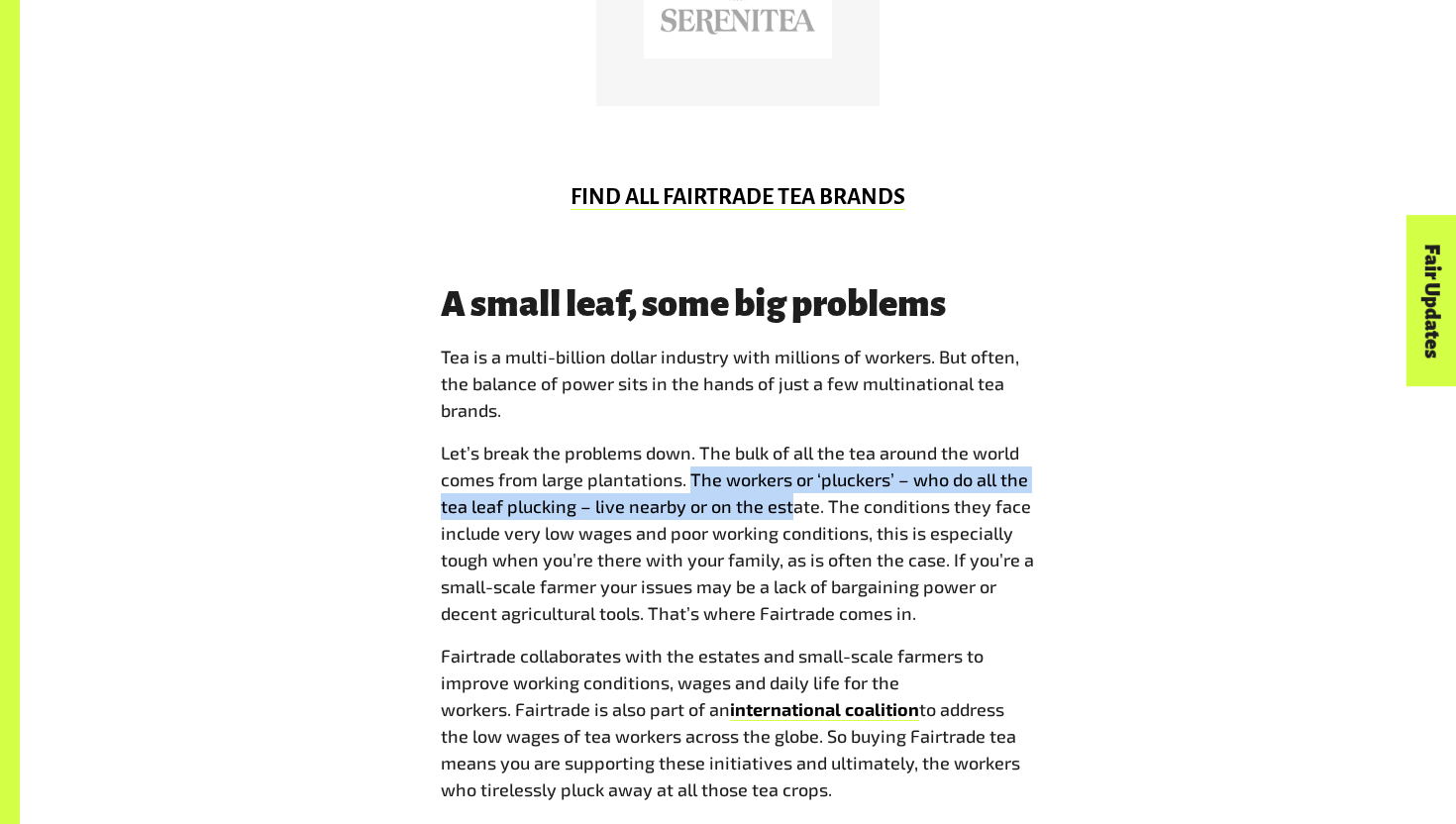 drag, startPoint x: 691, startPoint y: 482, endPoint x: 785, endPoint y: 510, distance: 98.0816 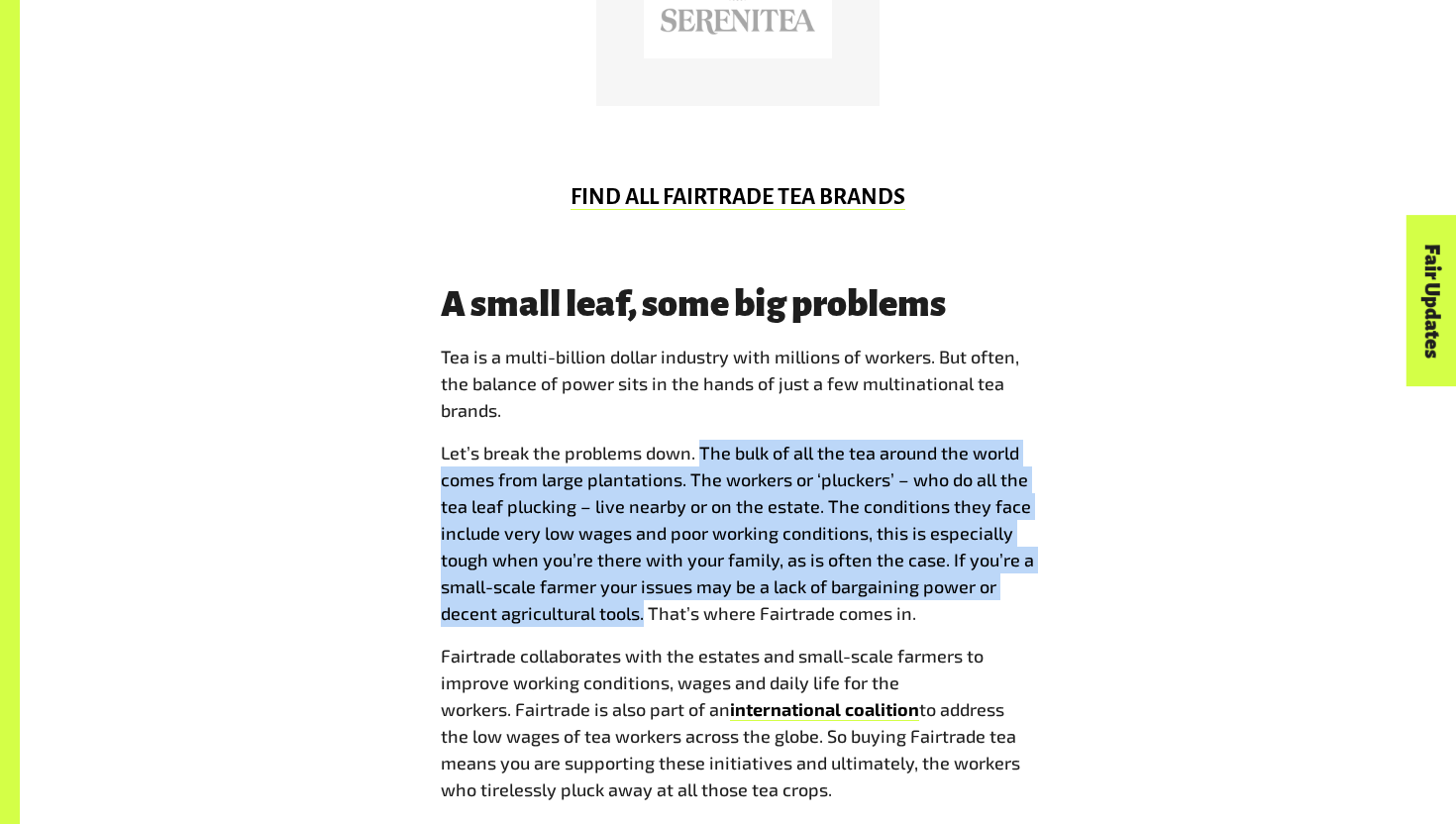drag, startPoint x: 700, startPoint y: 449, endPoint x: 645, endPoint y: 615, distance: 174.87424 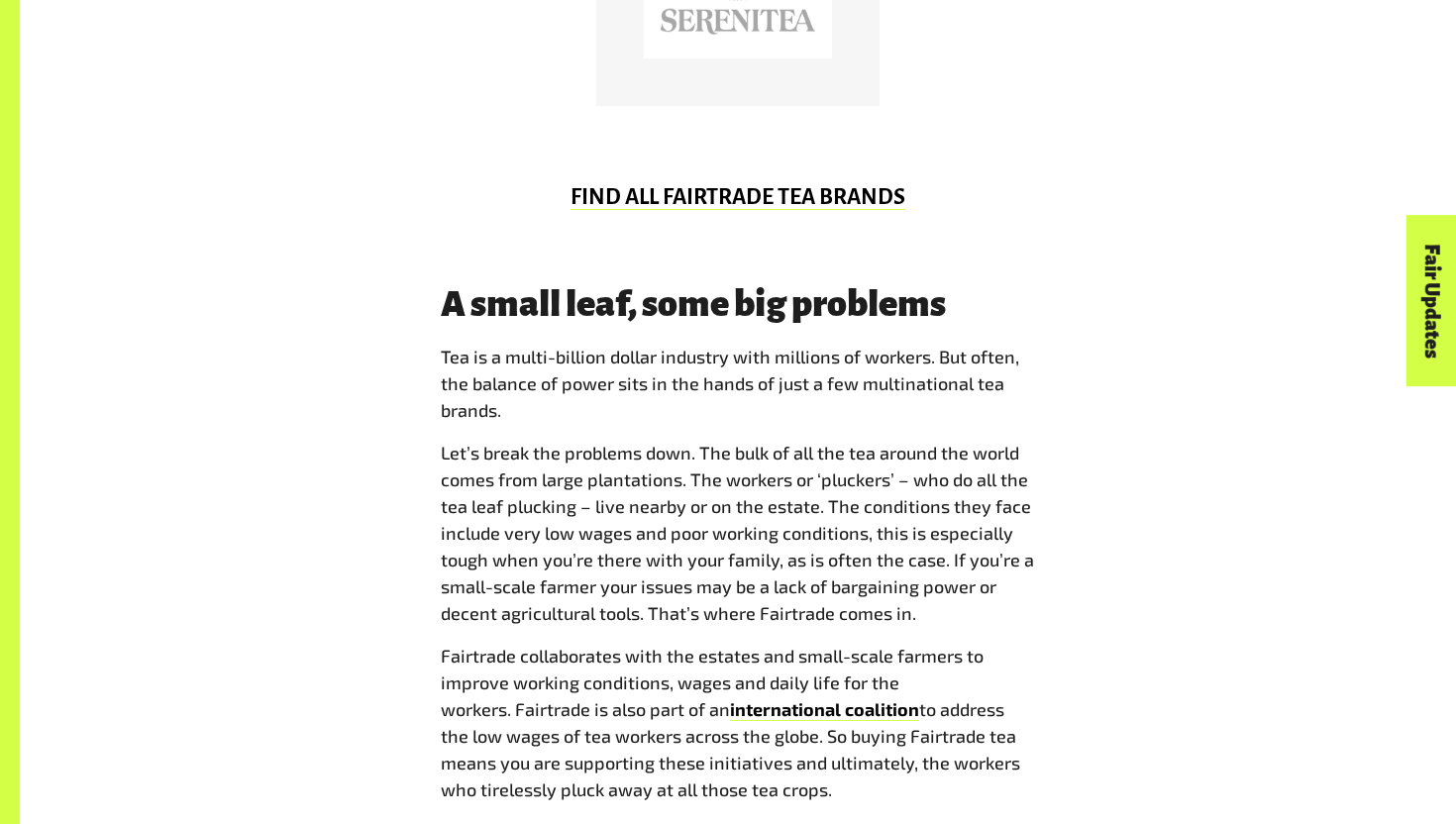 click on "Fairtrade collaborates with the estates and small-scale farmers to improve working conditions, wages and daily life for the workers. Fairtrade is also part of an  international coalition  to address the low wages of tea workers across the globe. So buying Fairtrade tea means you are supporting these initiatives and ultimately, the workers who tirelessly pluck away at all those tea crops." at bounding box center (738, 723) 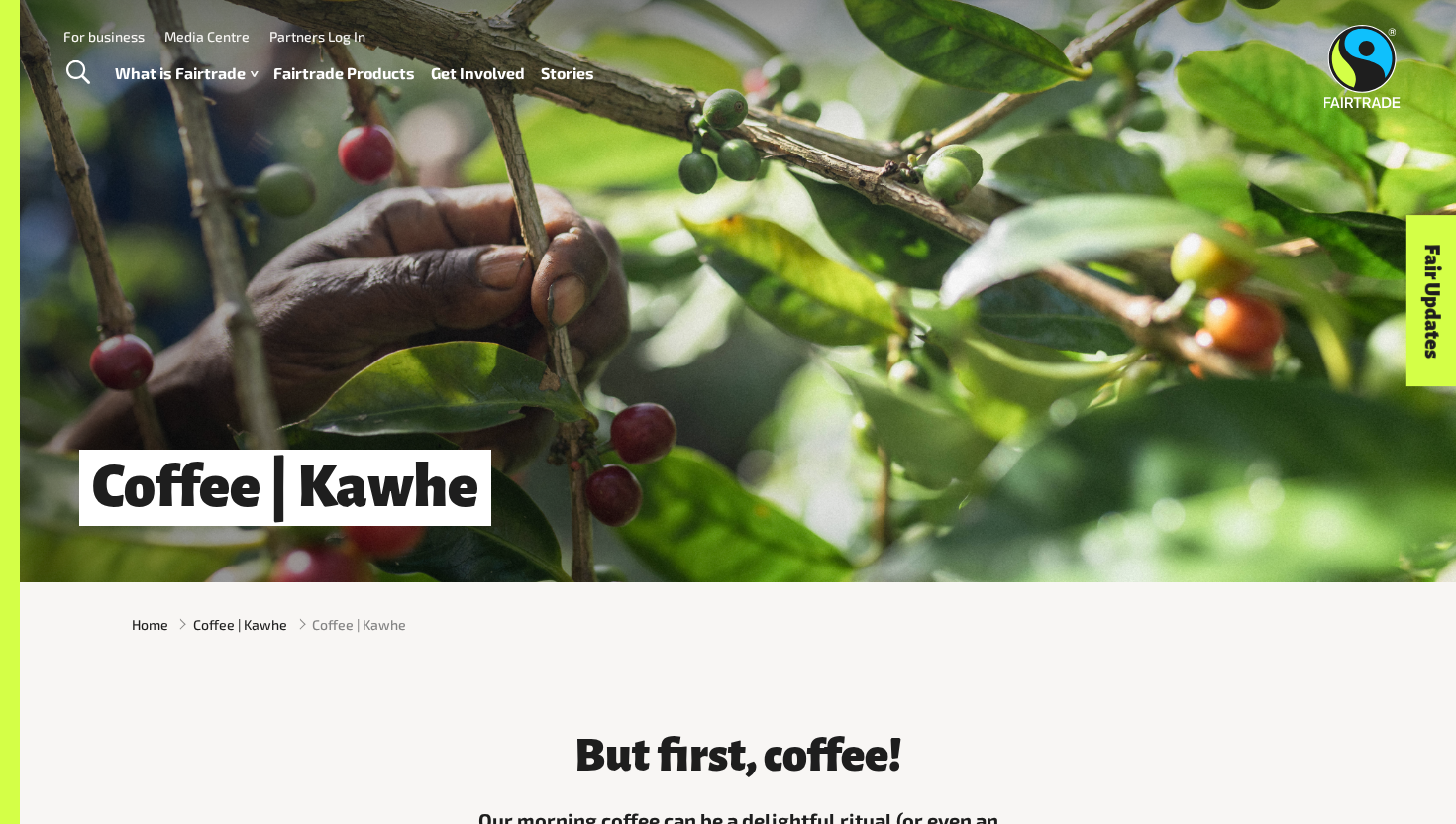 scroll, scrollTop: 0, scrollLeft: 0, axis: both 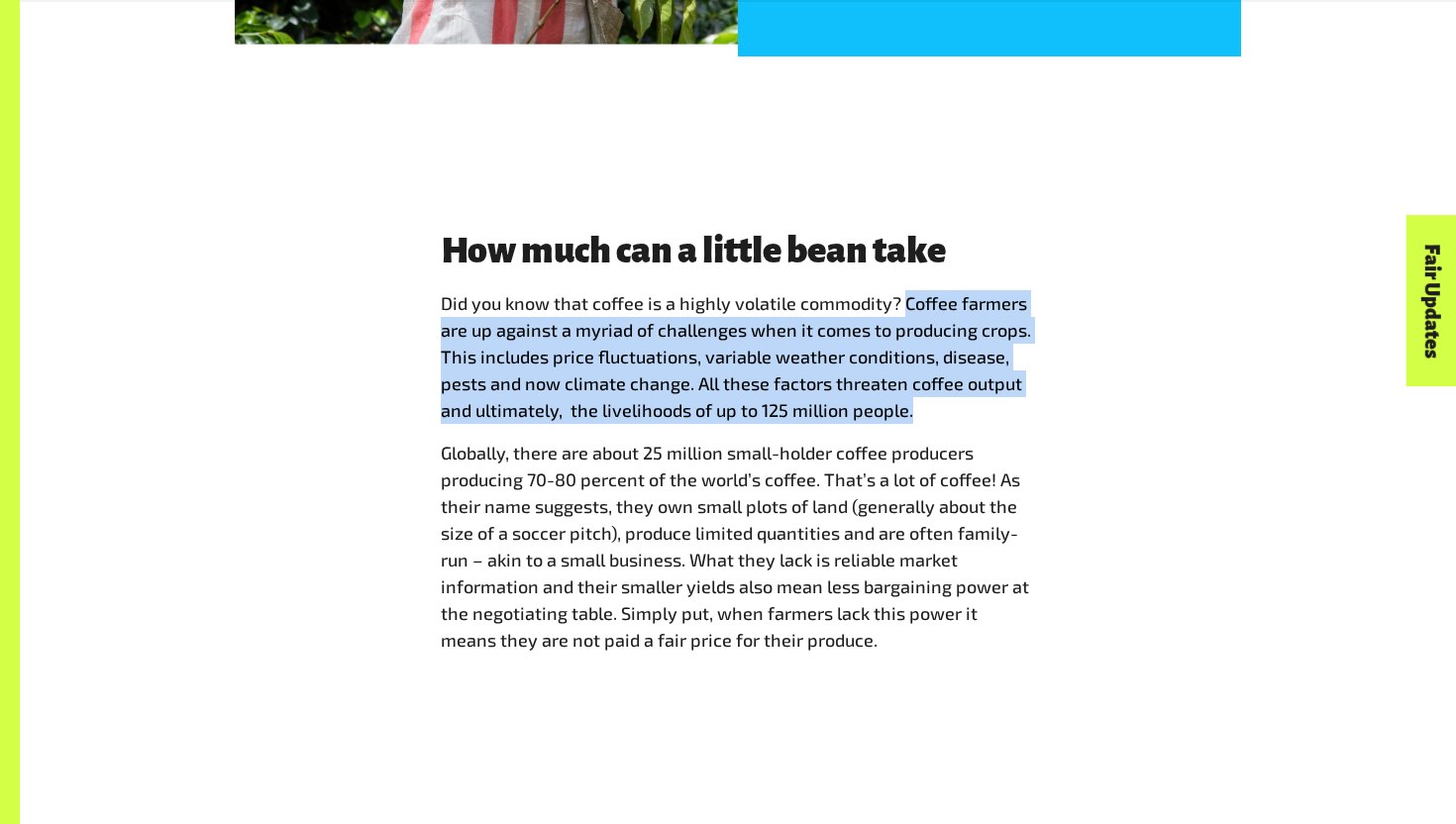 drag, startPoint x: 903, startPoint y: 304, endPoint x: 975, endPoint y: 407, distance: 125.670203 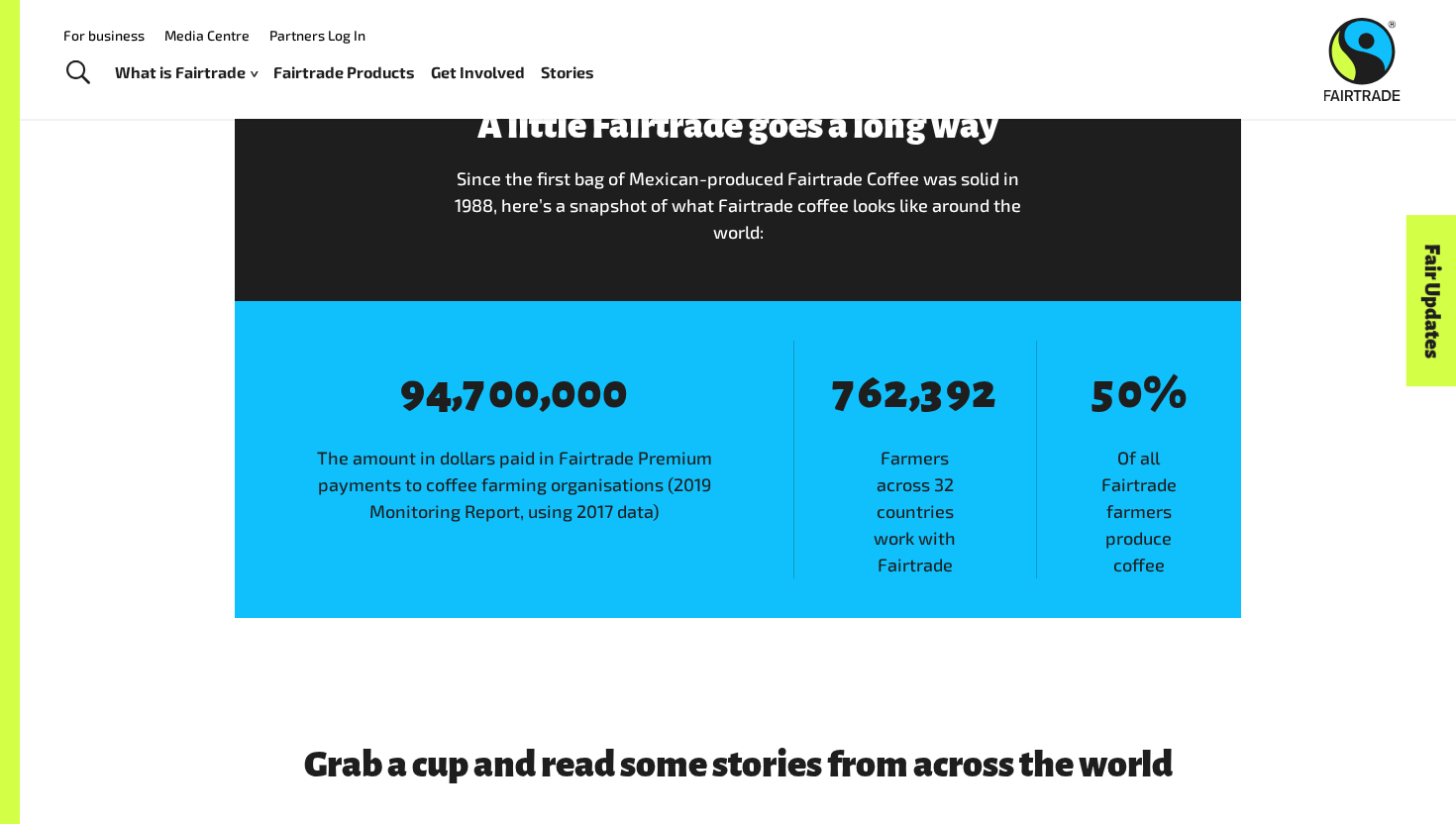 scroll, scrollTop: 3255, scrollLeft: 0, axis: vertical 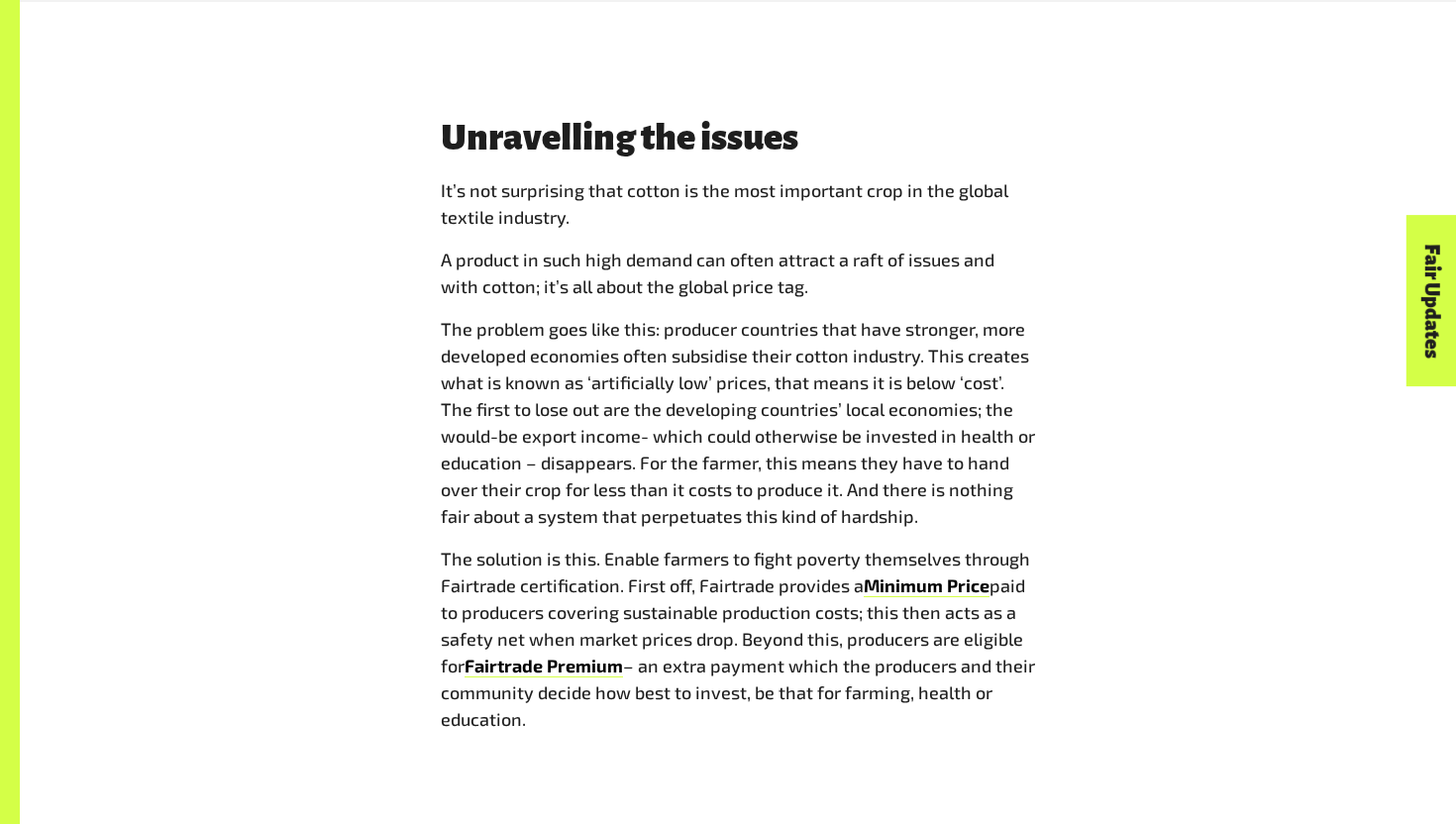 click on "t’s not surprising that cotton is the most important crop in the global textile industry." at bounding box center [724, 203] 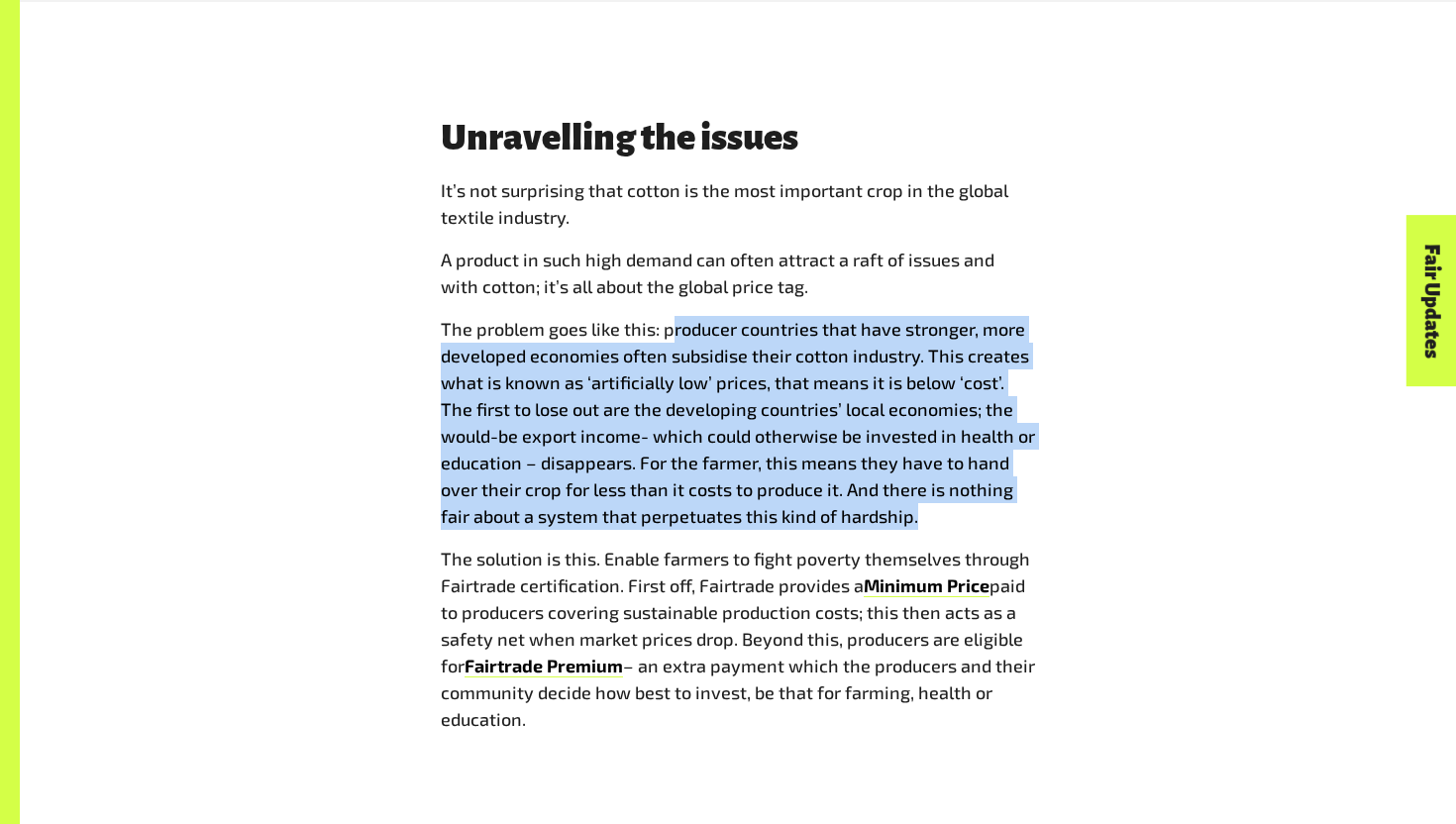 drag, startPoint x: 668, startPoint y: 331, endPoint x: 914, endPoint y: 523, distance: 312.0577 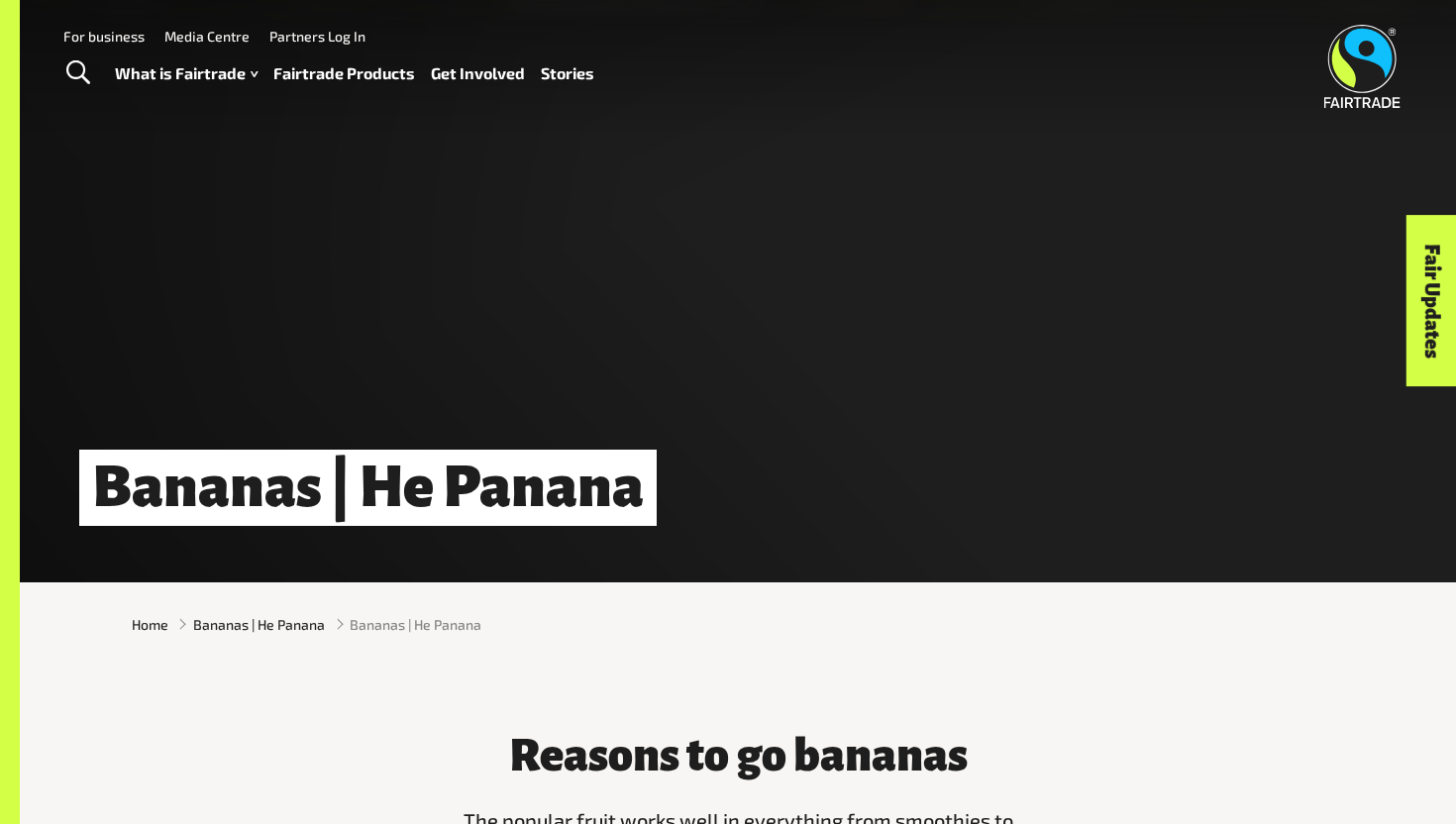 scroll, scrollTop: 0, scrollLeft: 0, axis: both 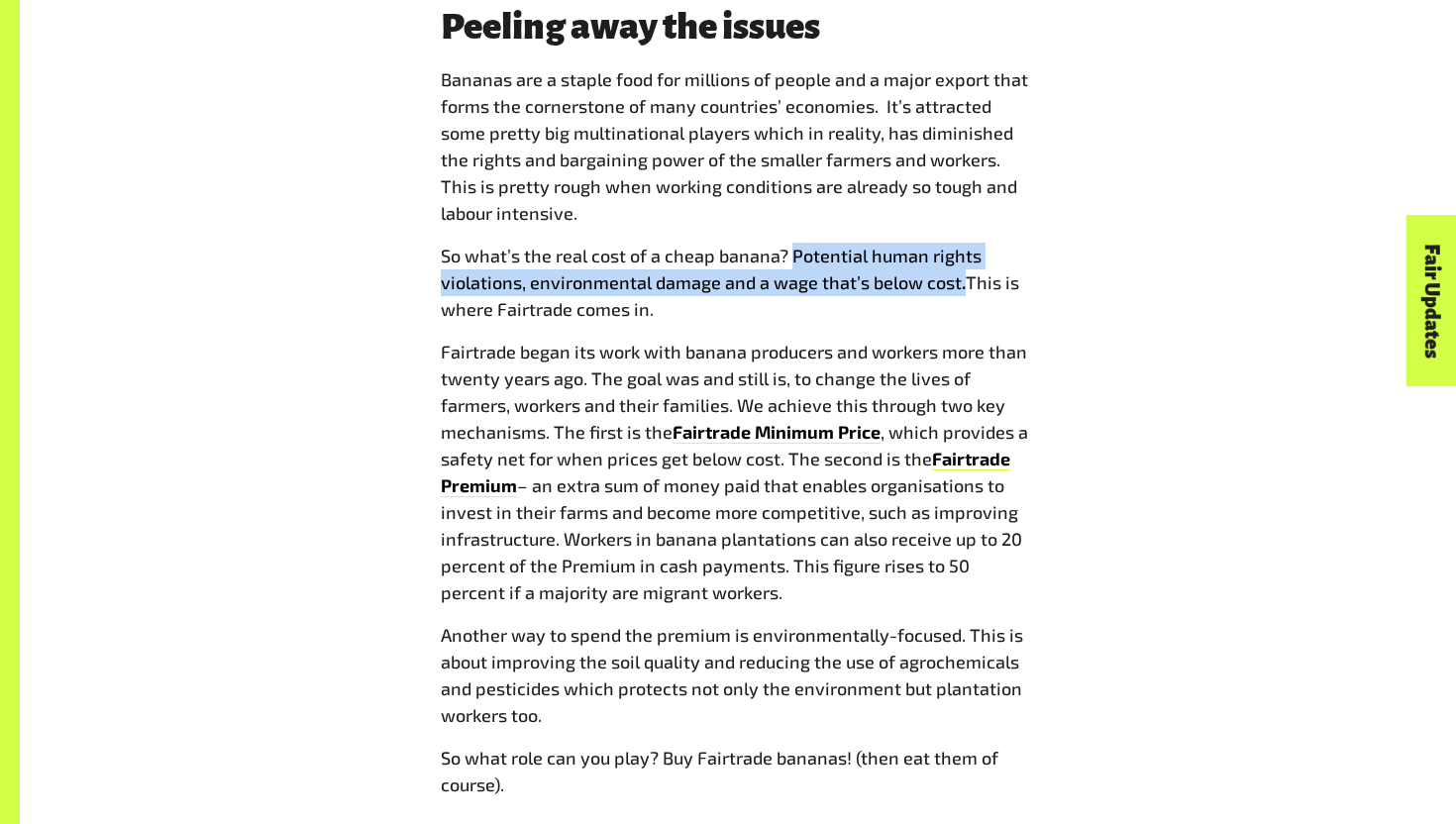 drag, startPoint x: 789, startPoint y: 255, endPoint x: 962, endPoint y: 275, distance: 174.15223 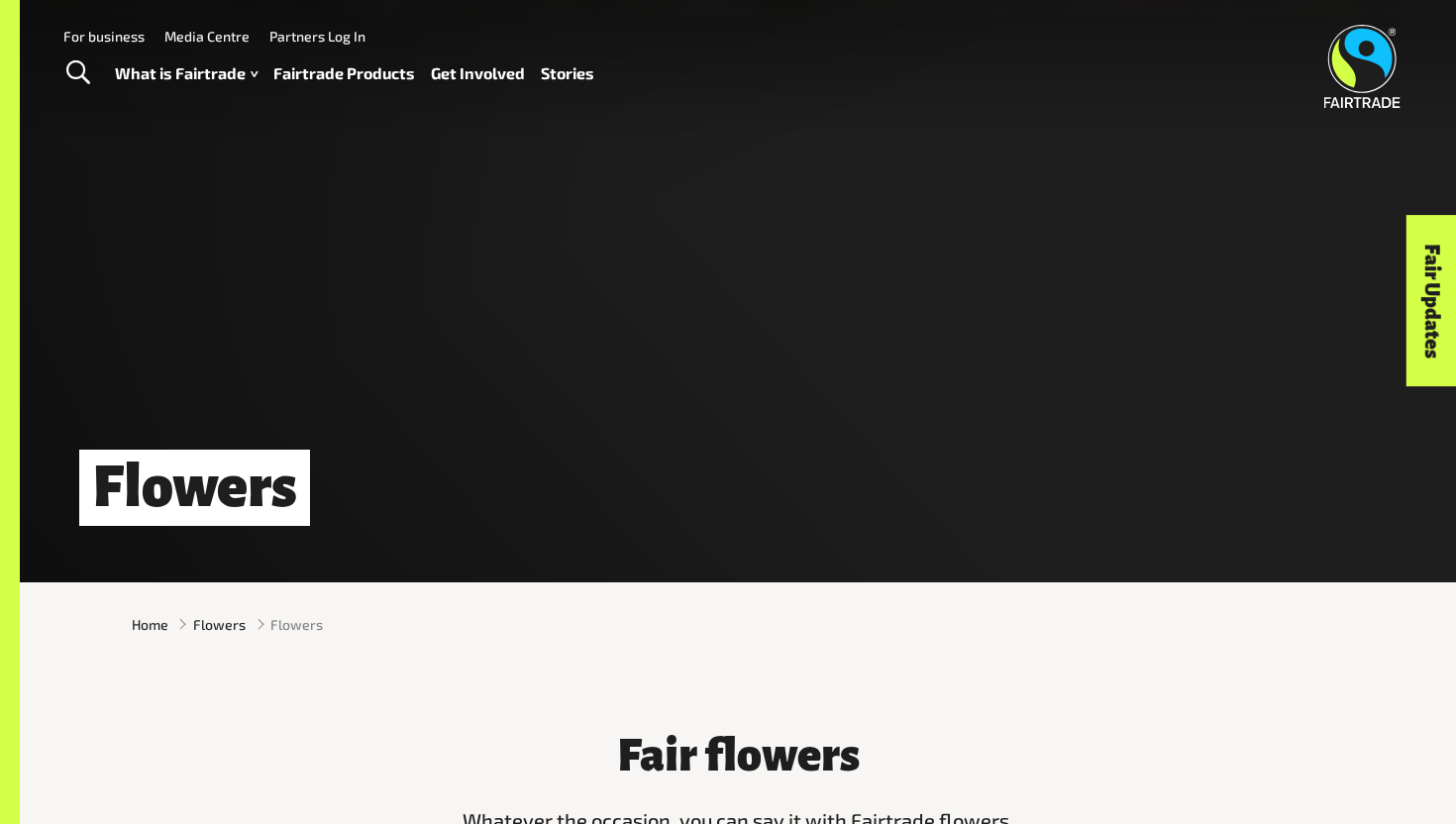 scroll, scrollTop: 0, scrollLeft: 0, axis: both 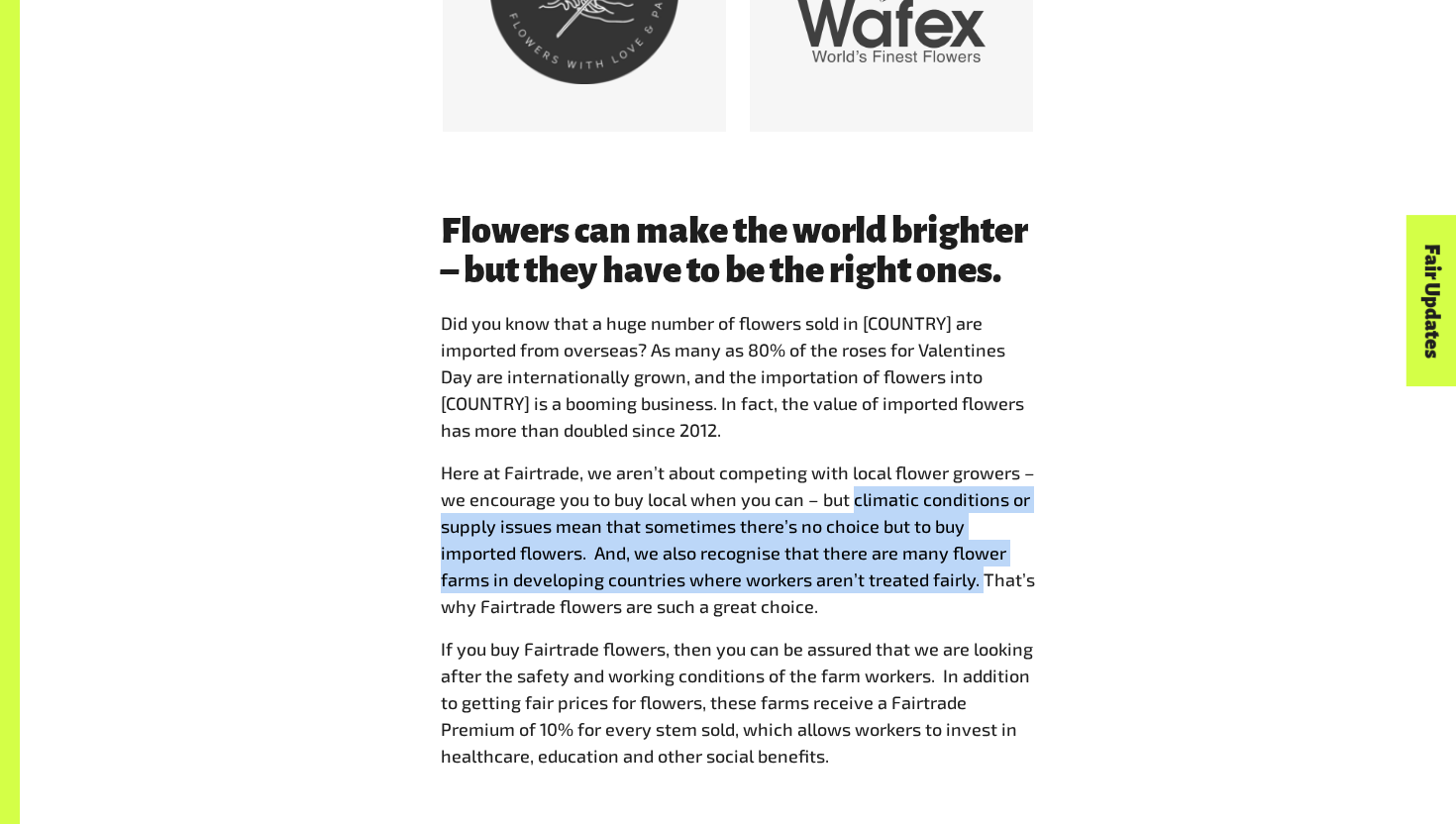 drag, startPoint x: 979, startPoint y: 585, endPoint x: 855, endPoint y: 505, distance: 147.56693 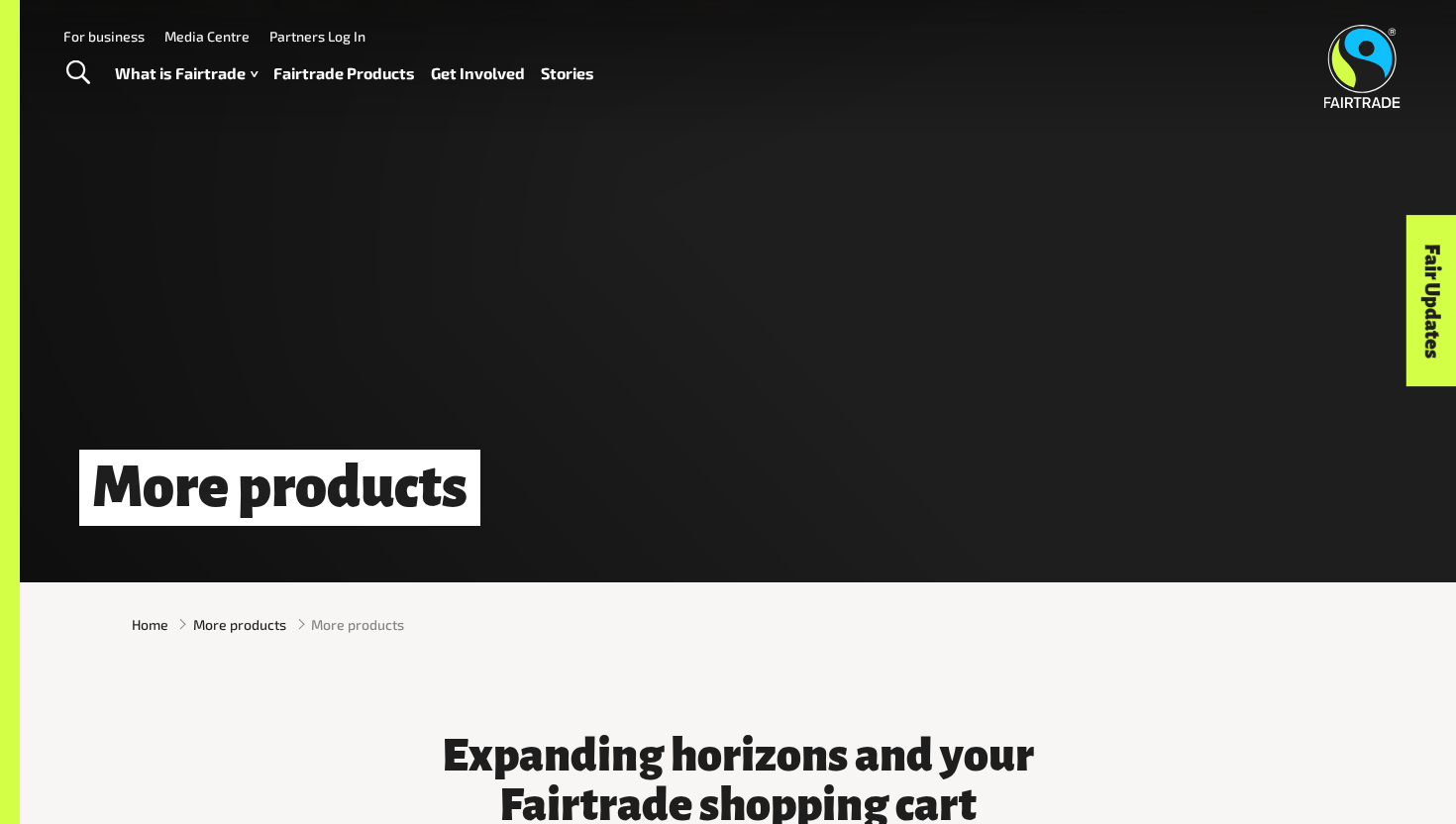 scroll, scrollTop: 0, scrollLeft: 0, axis: both 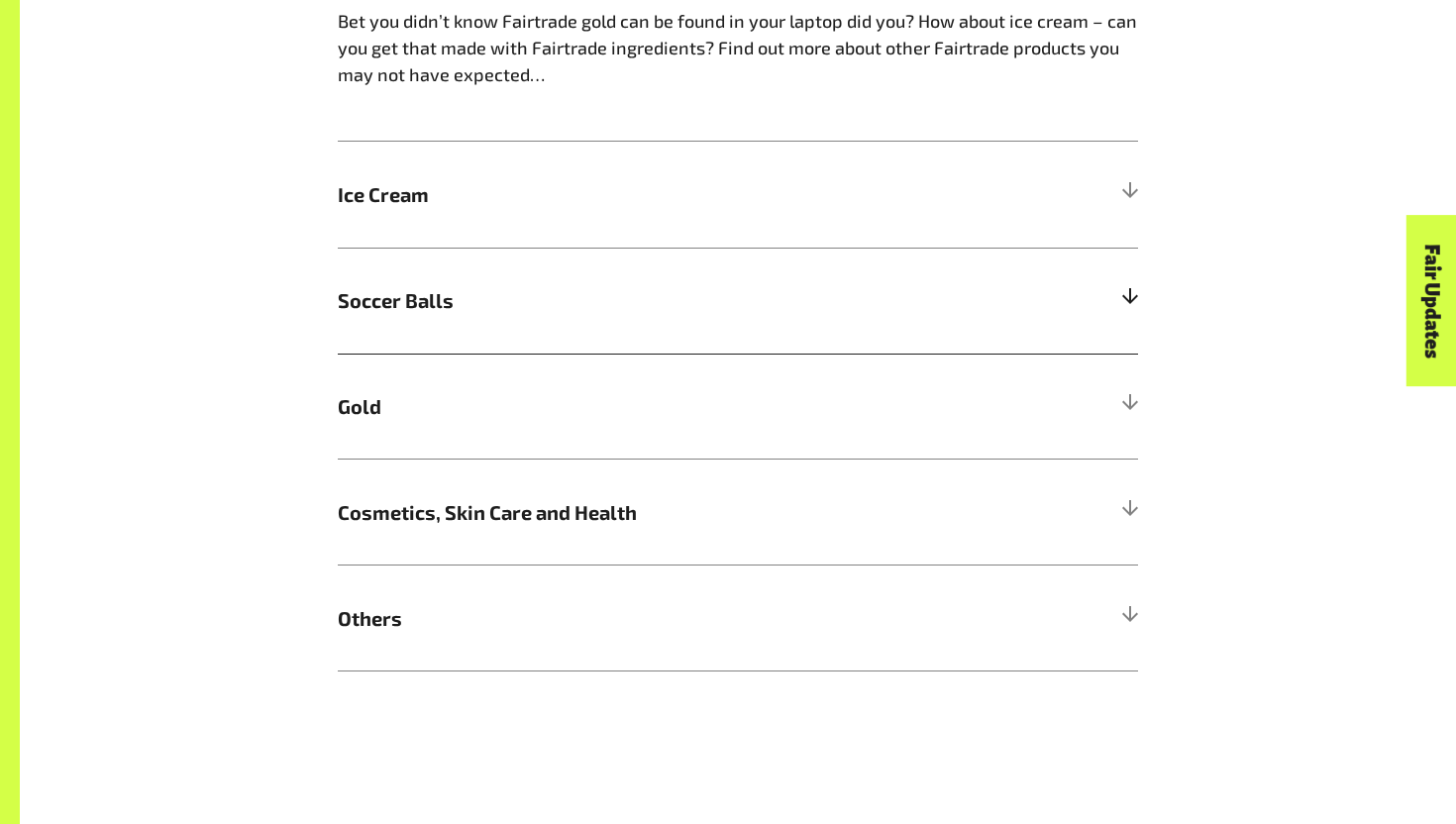 click on "Soccer Balls" at bounding box center (638, 300) 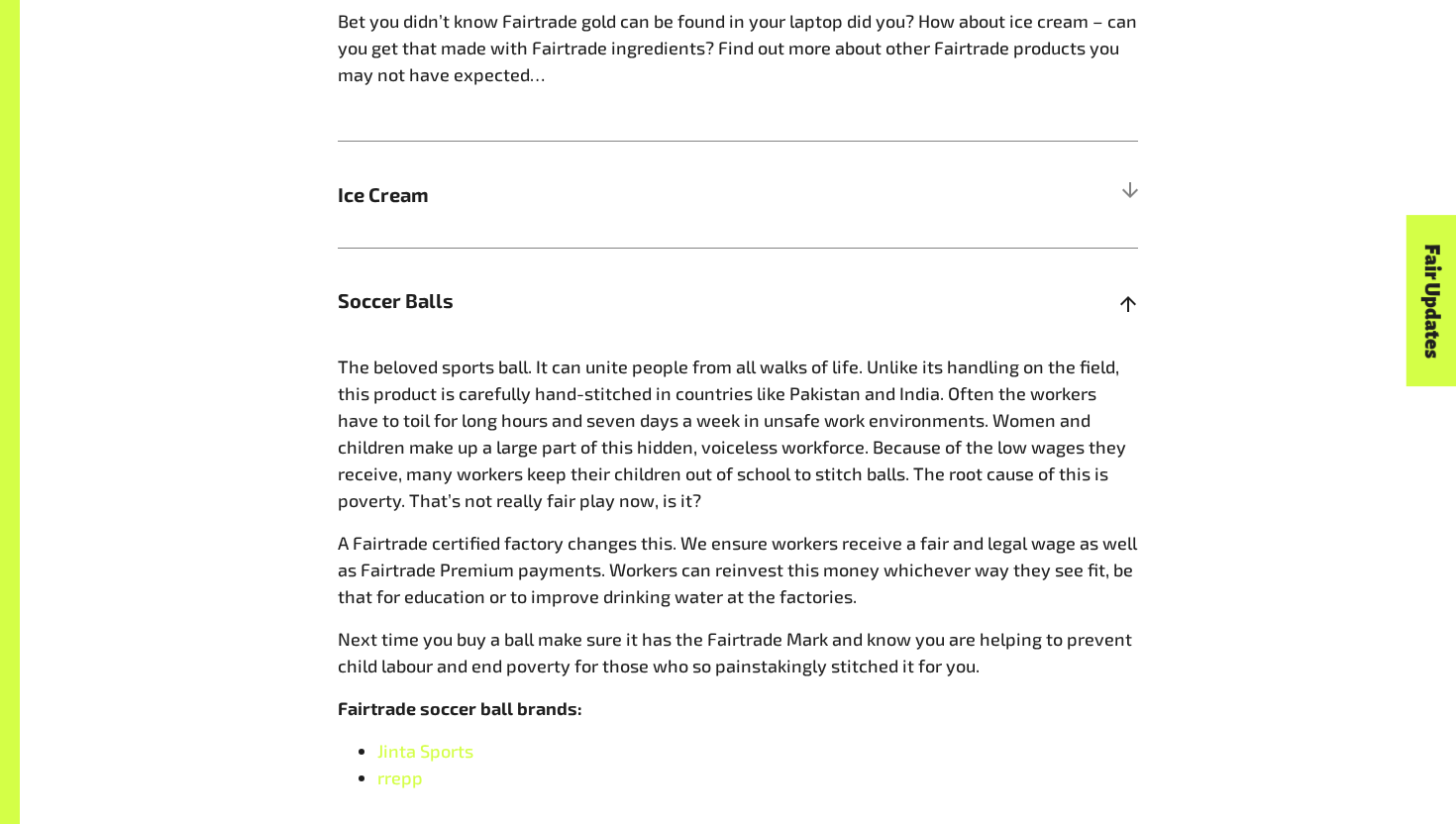 click on "Soccer Balls" at bounding box center (638, 300) 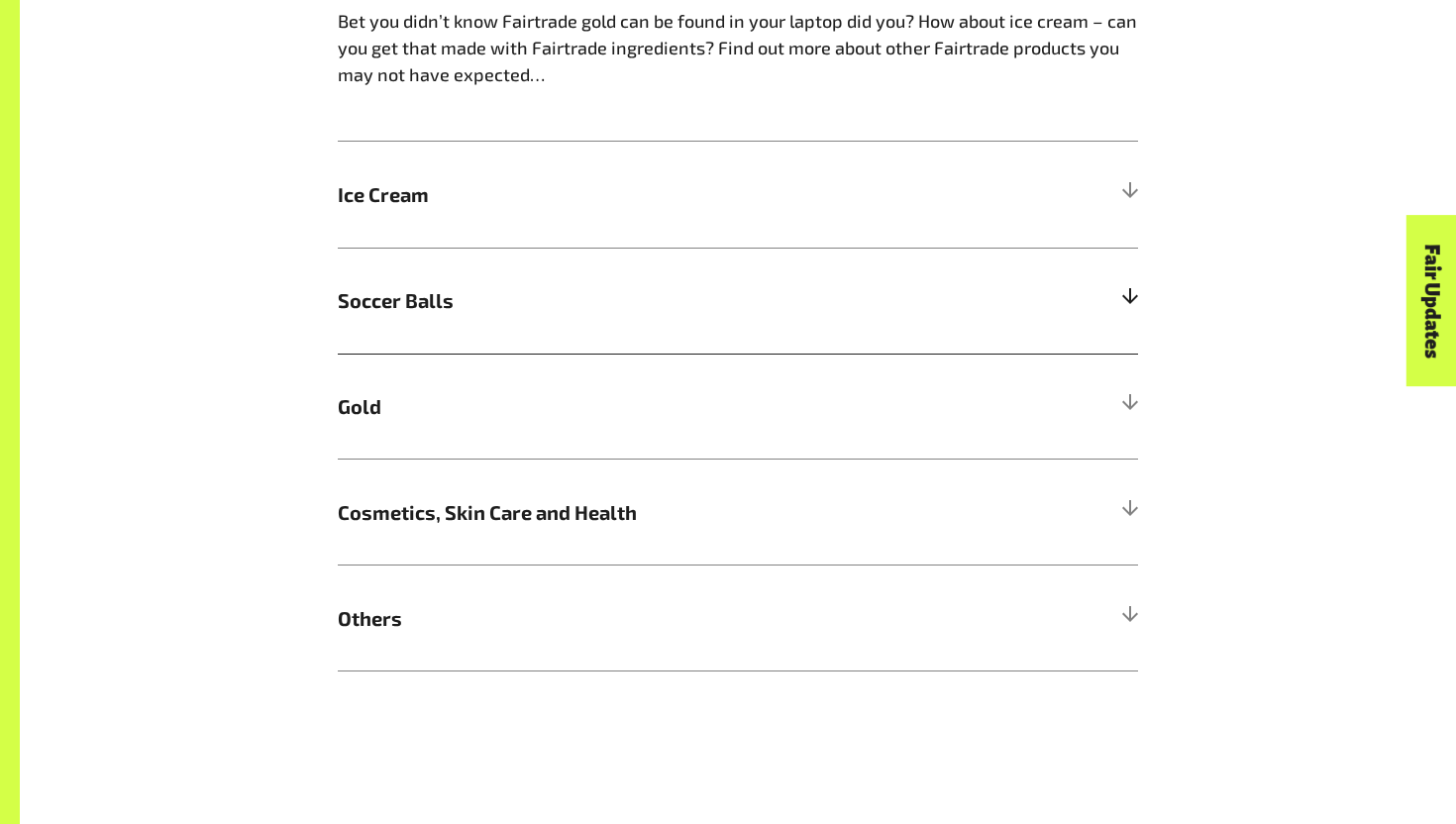 click on "Soccer Balls" at bounding box center [638, 300] 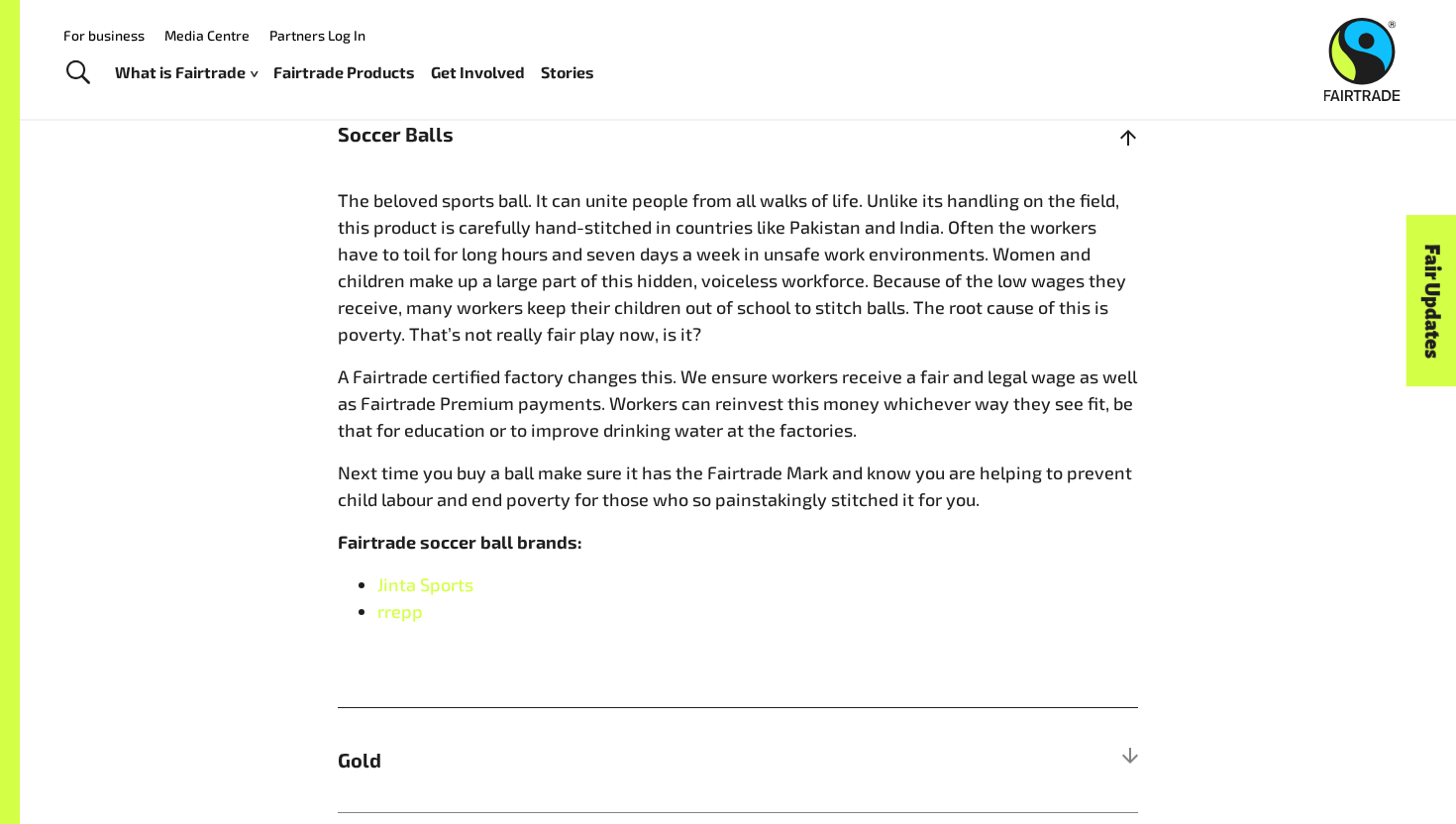 scroll, scrollTop: 1457, scrollLeft: 0, axis: vertical 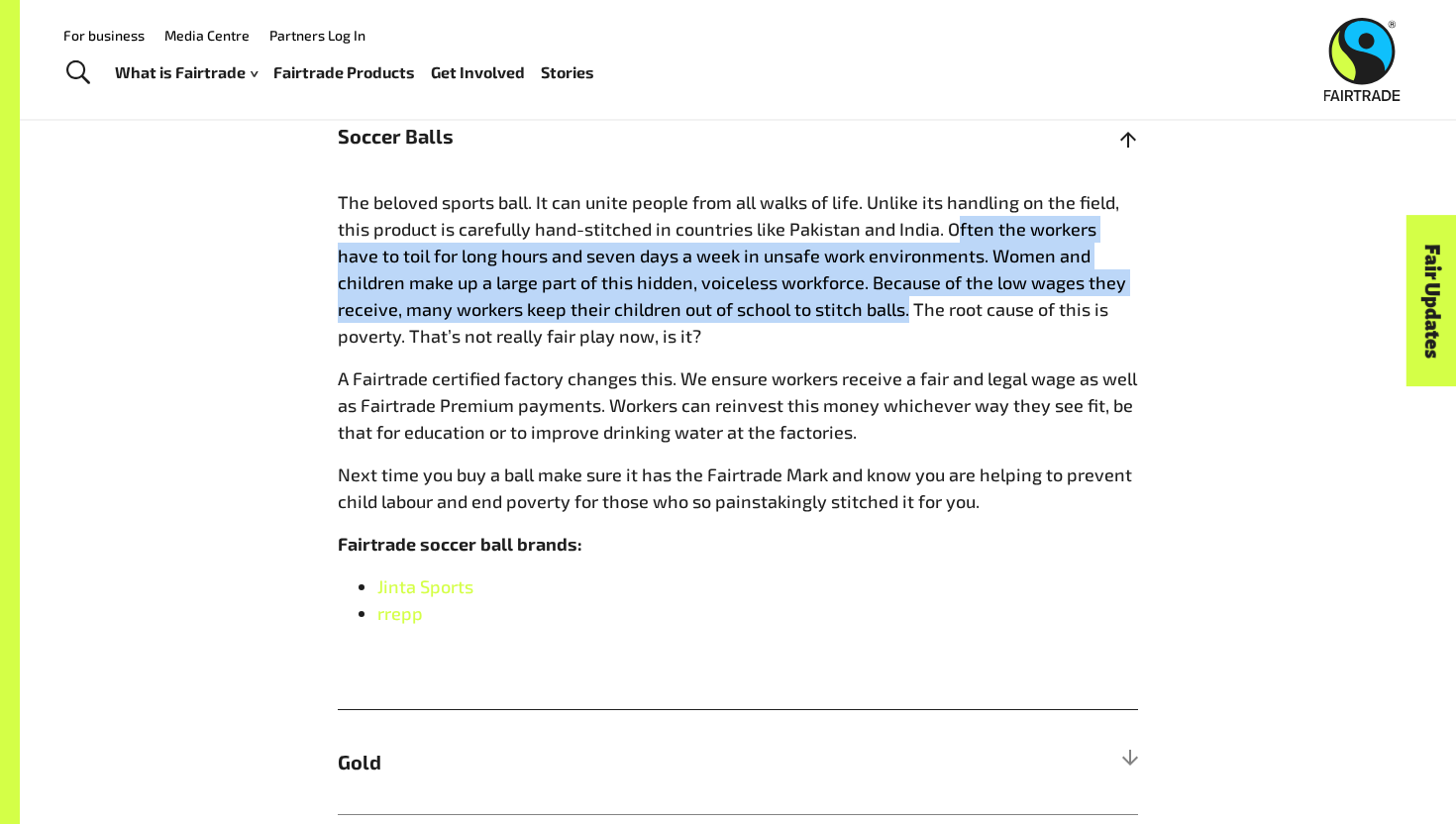 drag, startPoint x: 953, startPoint y: 221, endPoint x: 837, endPoint y: 321, distance: 153.1535 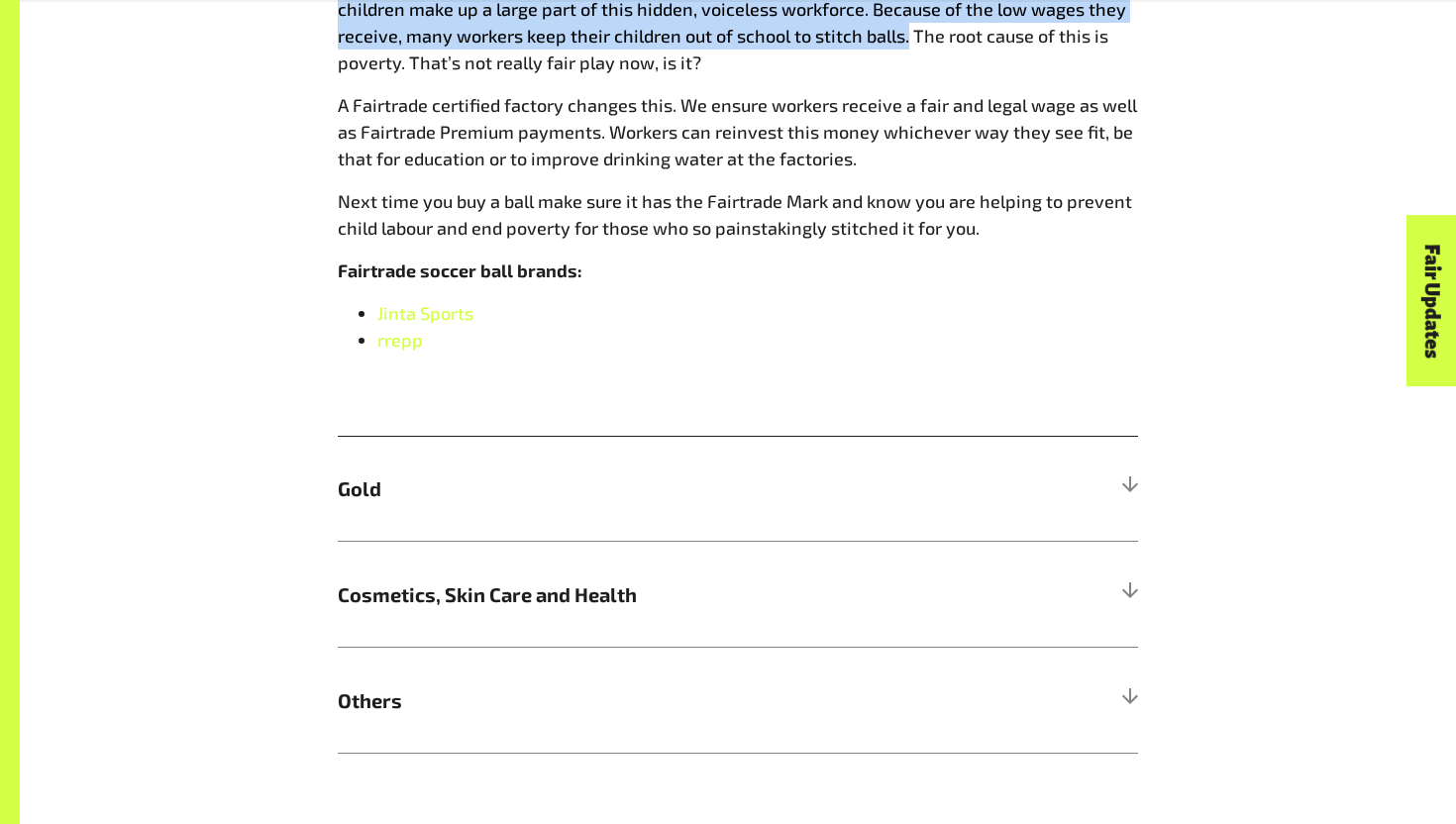 scroll, scrollTop: 1745, scrollLeft: 0, axis: vertical 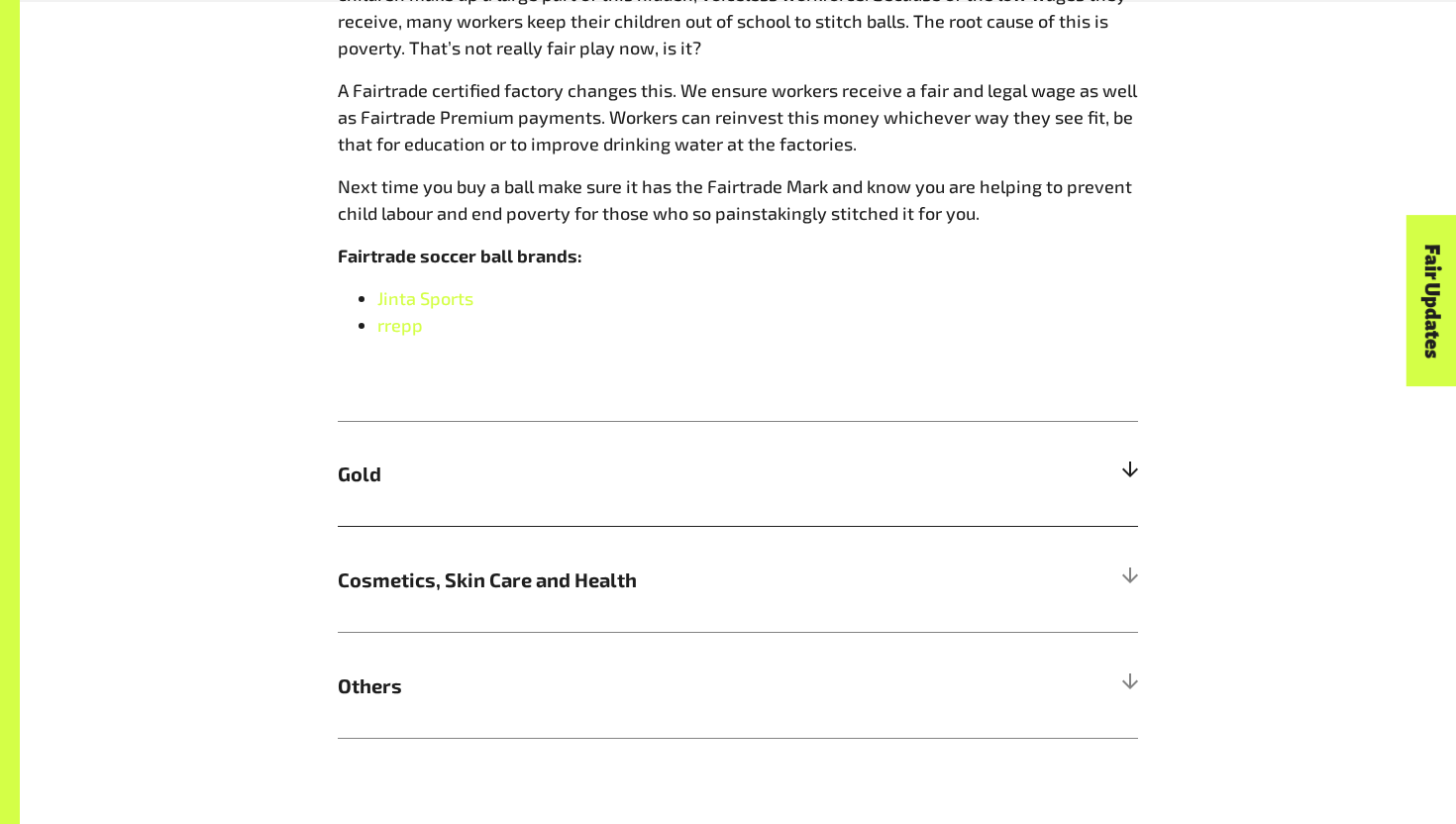 click on "Gold" at bounding box center [638, 473] 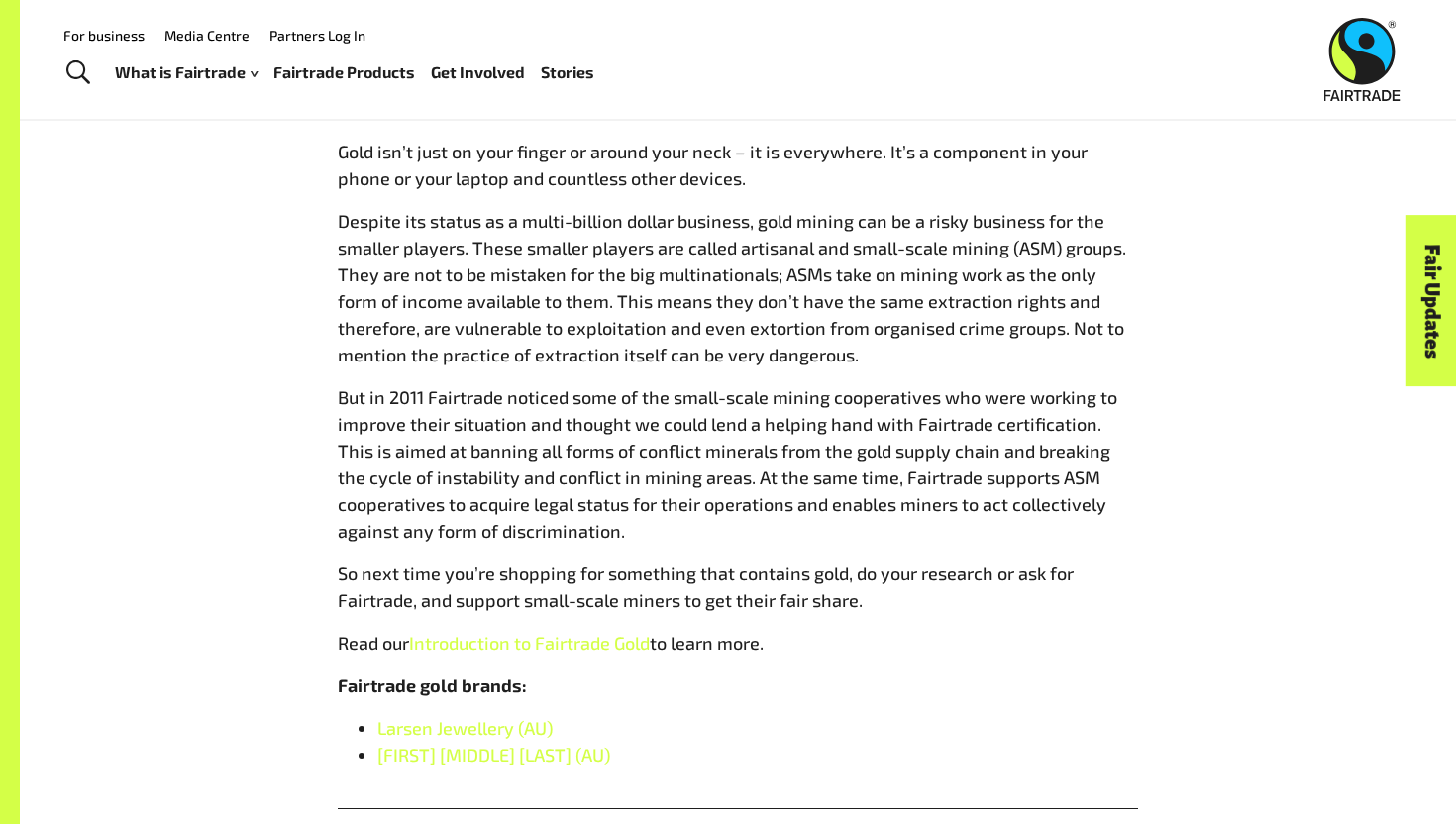 scroll, scrollTop: 1610, scrollLeft: 0, axis: vertical 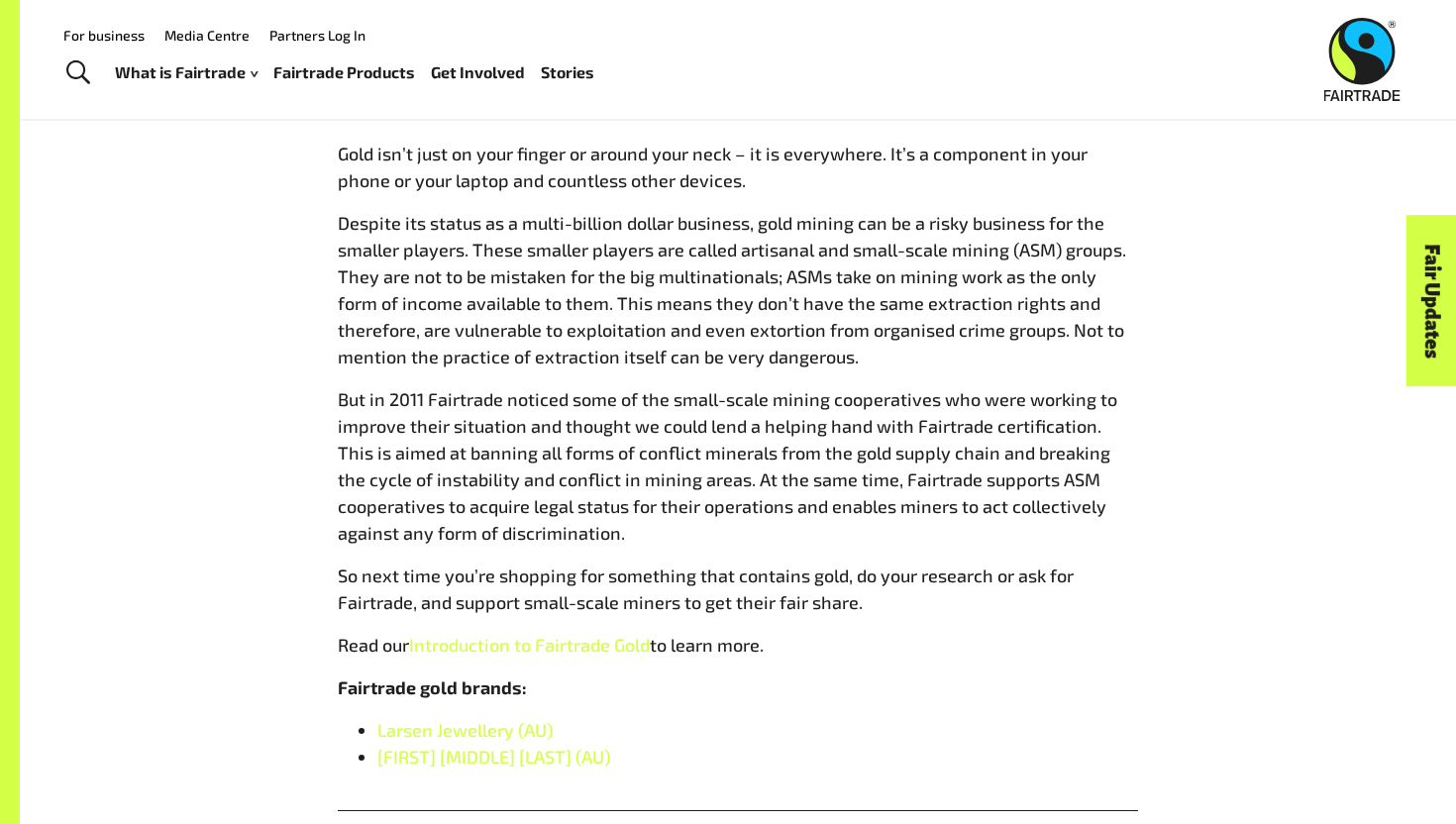 drag, startPoint x: 335, startPoint y: 220, endPoint x: 764, endPoint y: 360, distance: 451.266 